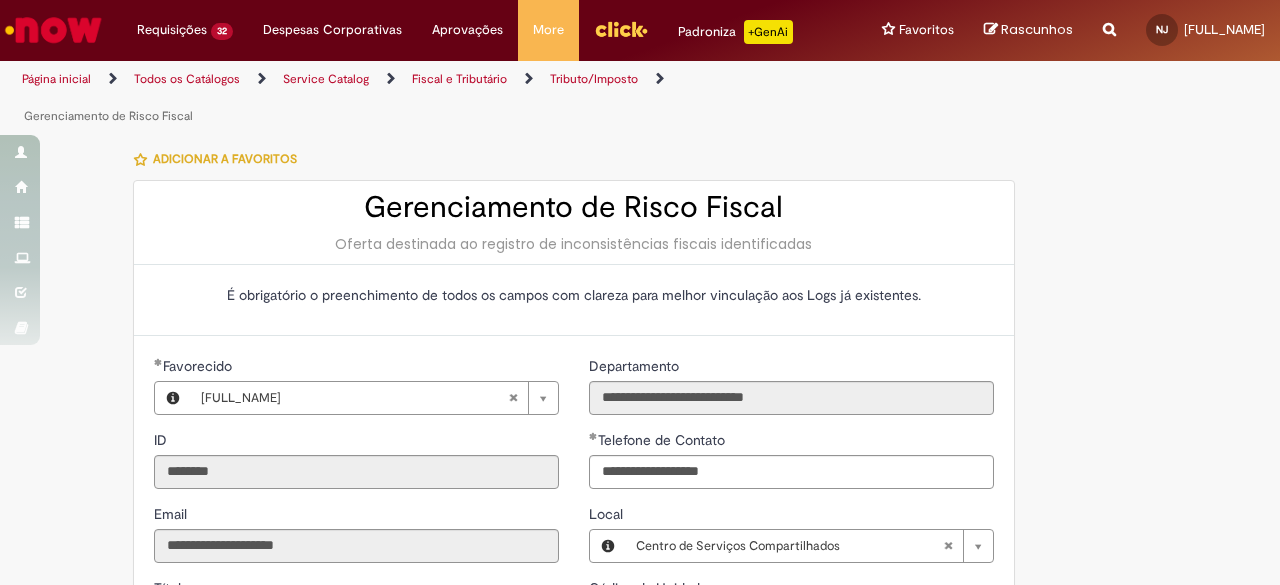 scroll, scrollTop: 0, scrollLeft: 0, axis: both 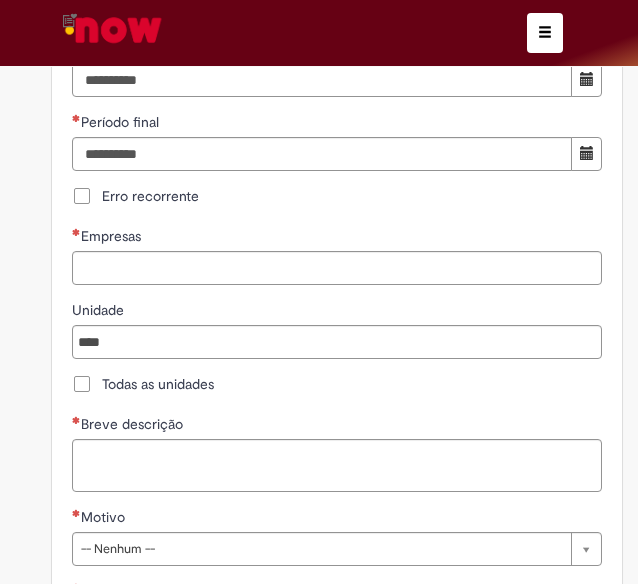 click on "Empresas" at bounding box center [331, 268] 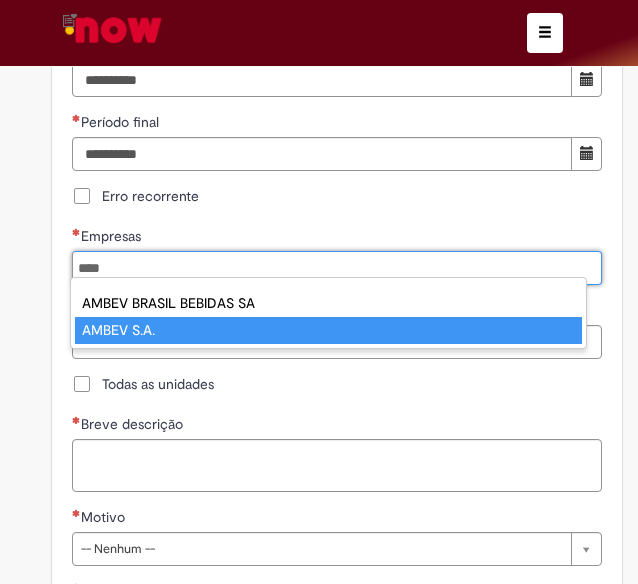 type on "****" 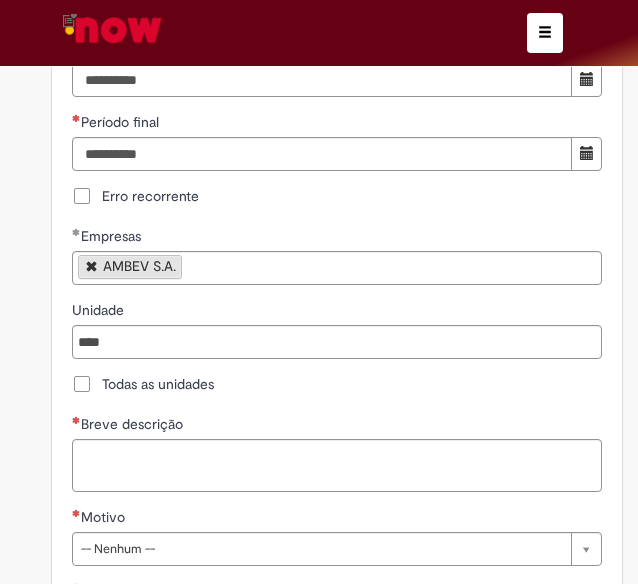 click on "Todas as unidades" at bounding box center [158, 384] 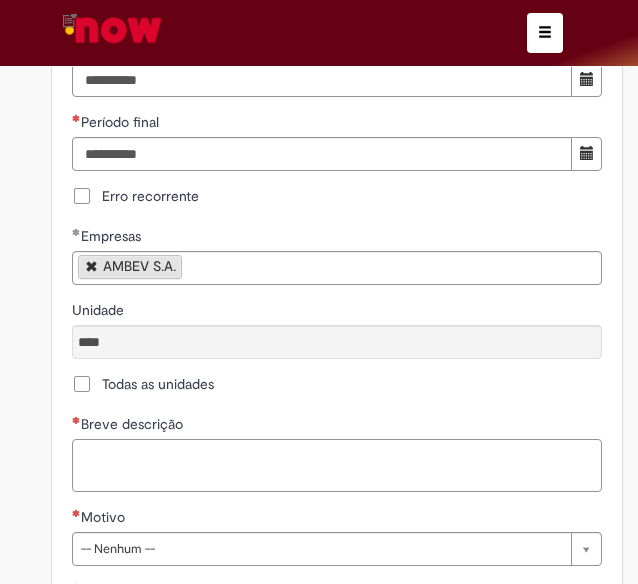 click on "Breve descrição" at bounding box center (337, 465) 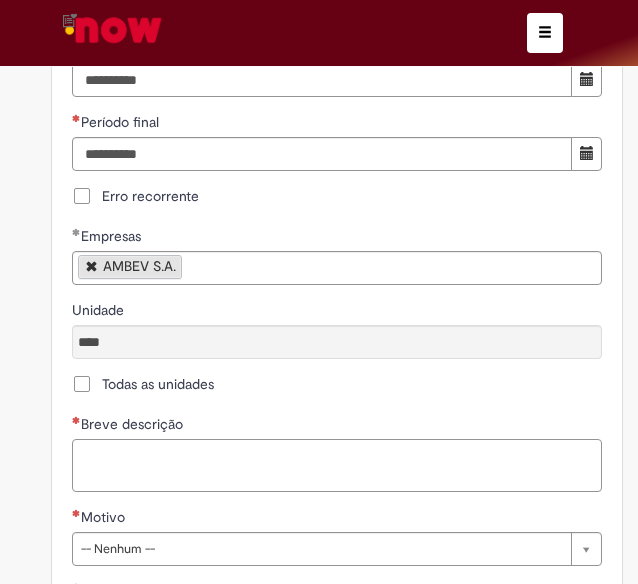 click on "Breve descrição" at bounding box center (337, 465) 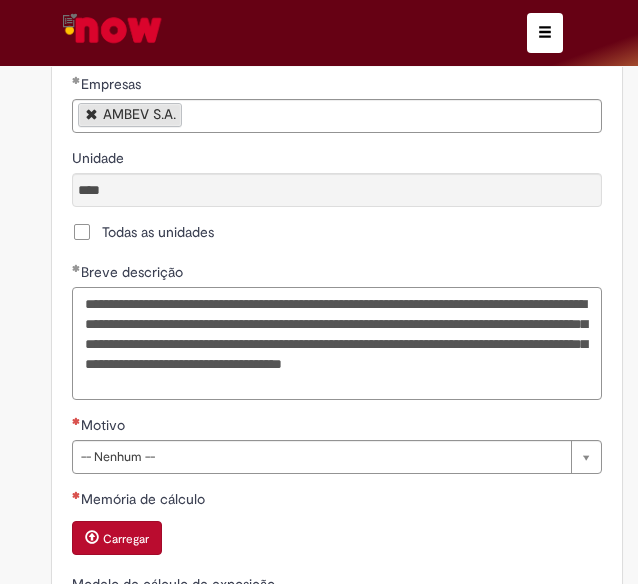 scroll, scrollTop: 1400, scrollLeft: 0, axis: vertical 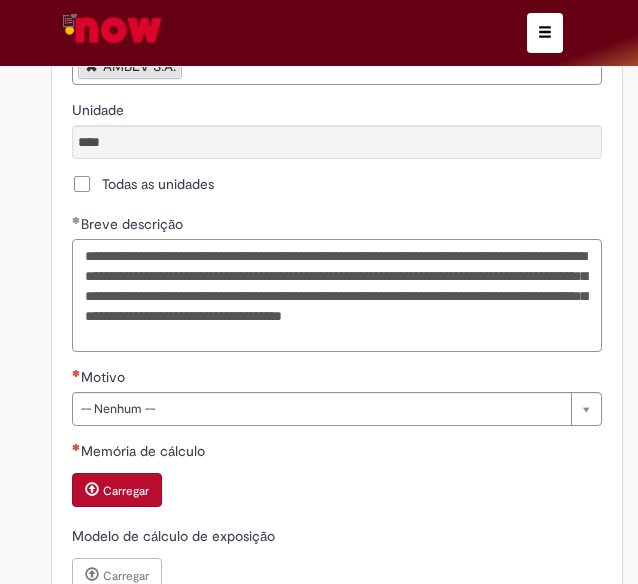 type on "**********" 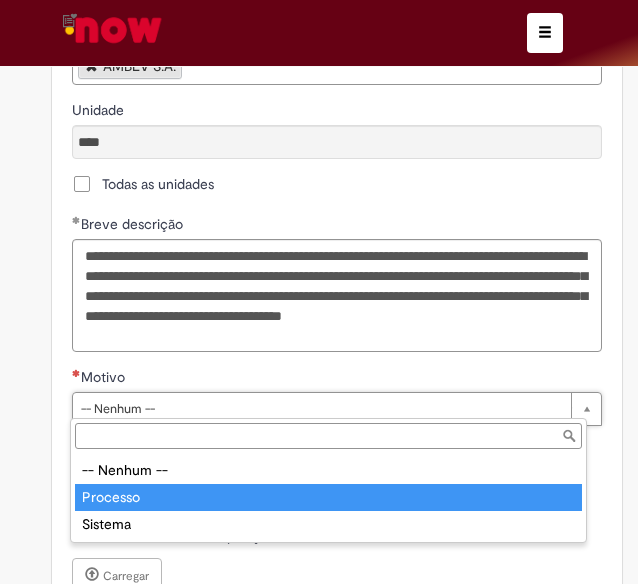 type on "********" 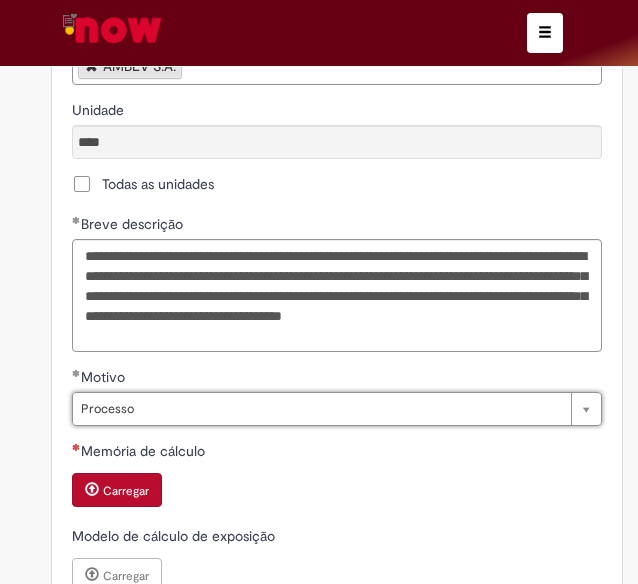 click on "**********" at bounding box center (319, 170) 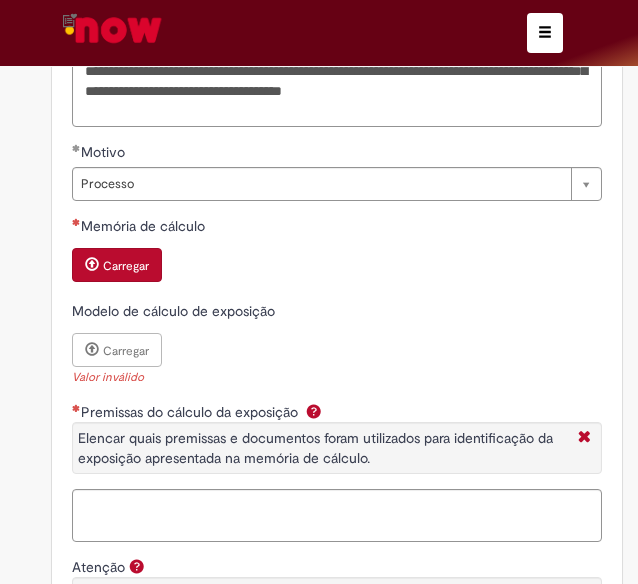scroll, scrollTop: 1800, scrollLeft: 0, axis: vertical 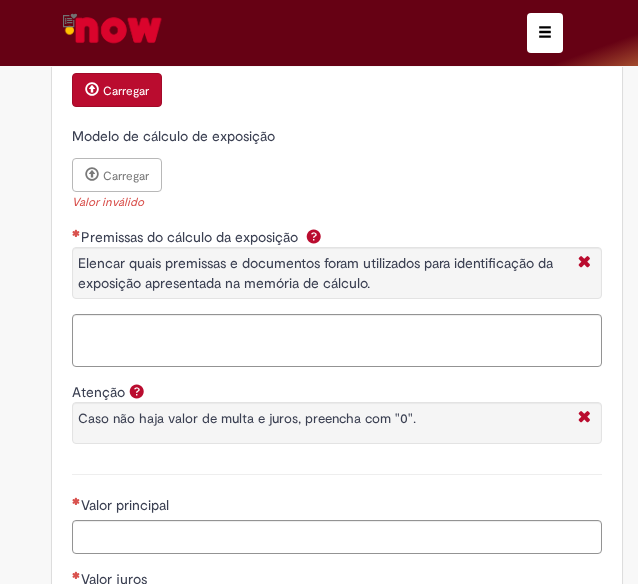 drag, startPoint x: 241, startPoint y: 373, endPoint x: 234, endPoint y: 347, distance: 26.925823 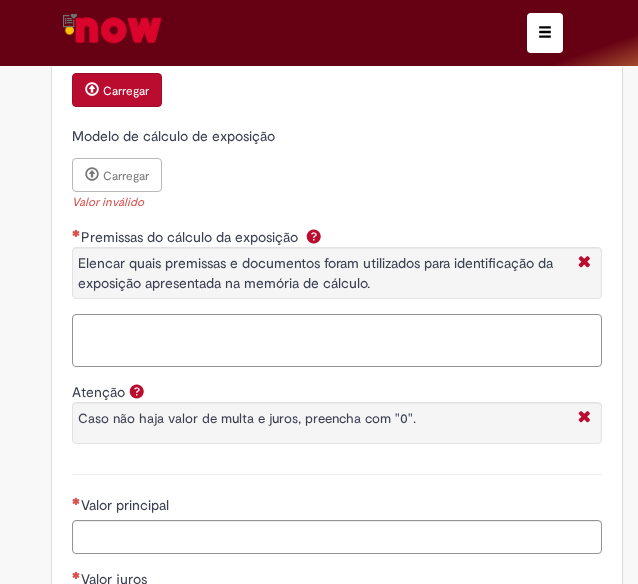 click on "Premissas do cálculo da exposição Elencar quais premissas e documentos foram utilizados para identificação da exposição apresentada na memória de cálculo." at bounding box center [337, 340] 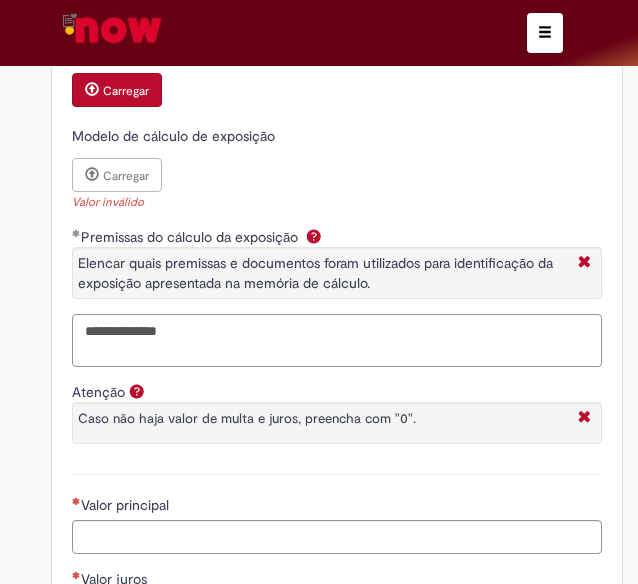 type on "**********" 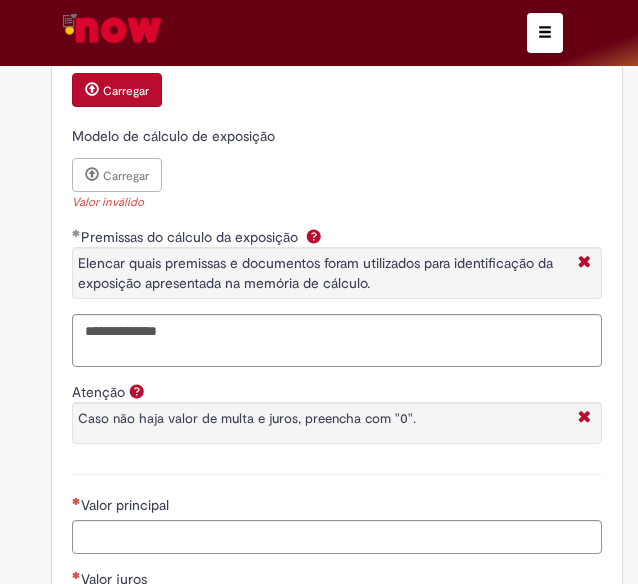 click on "**********" at bounding box center [337, 351] 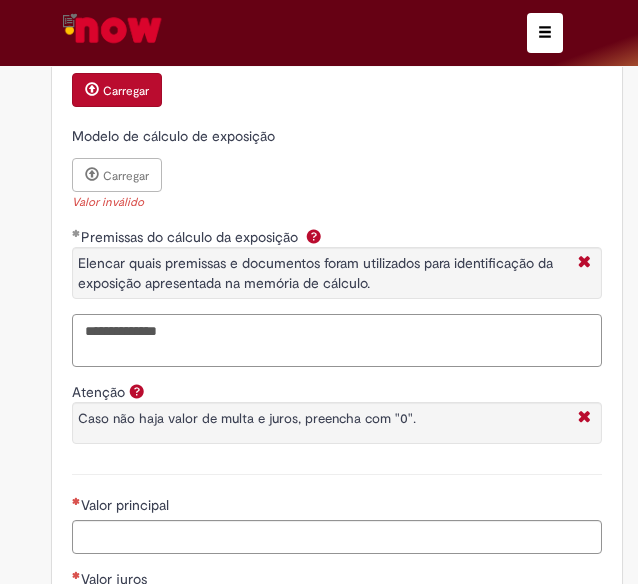 drag, startPoint x: 217, startPoint y: 332, endPoint x: -112, endPoint y: 325, distance: 329.07446 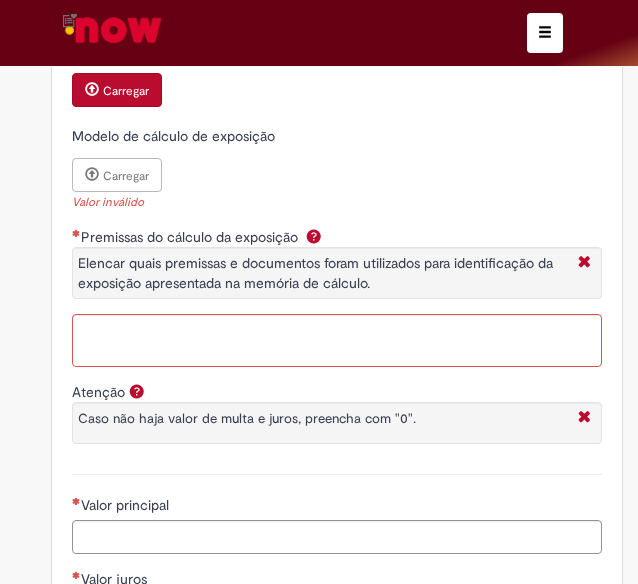 click on "Carregar" at bounding box center [126, 91] 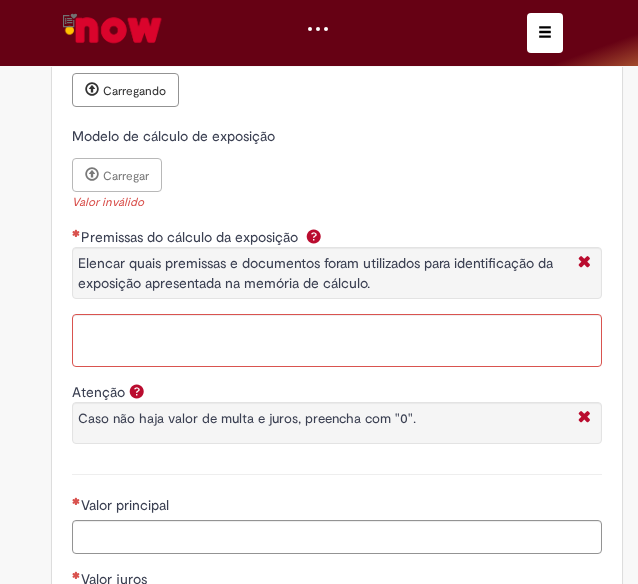 scroll, scrollTop: 1792, scrollLeft: 0, axis: vertical 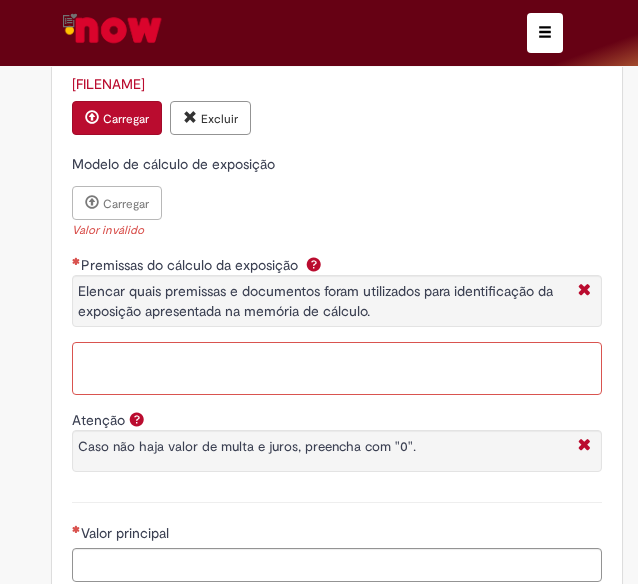 click on "Premissas do cálculo da exposição Elencar quais premissas e documentos foram utilizados para identificação da exposição apresentada na memória de cálculo." at bounding box center (337, 368) 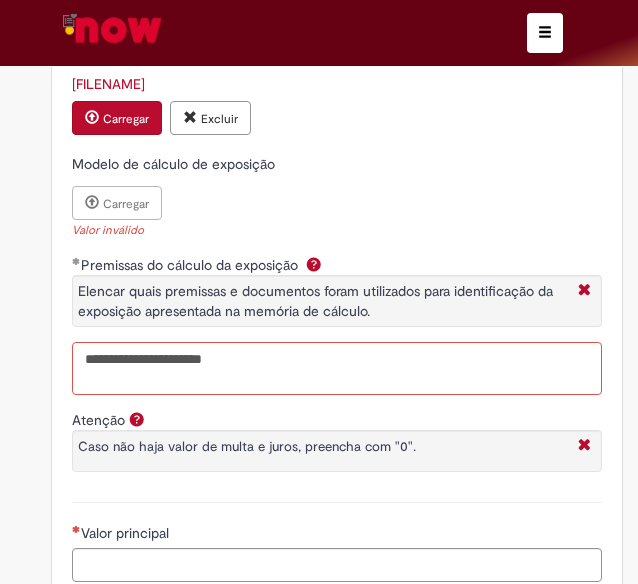 scroll, scrollTop: 1892, scrollLeft: 0, axis: vertical 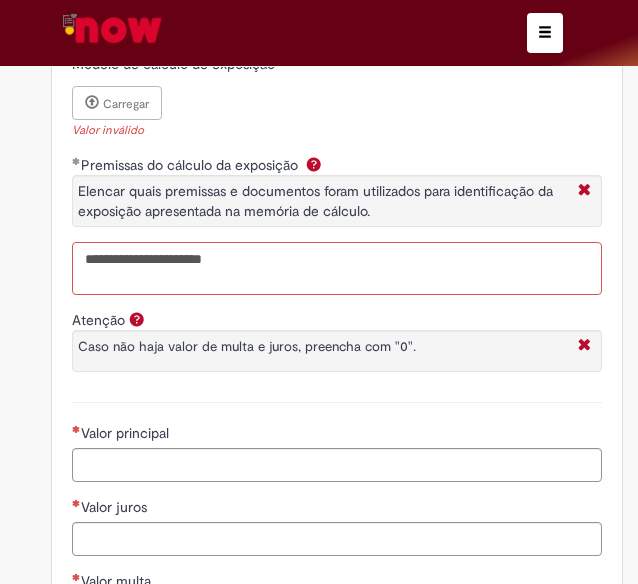 type on "**********" 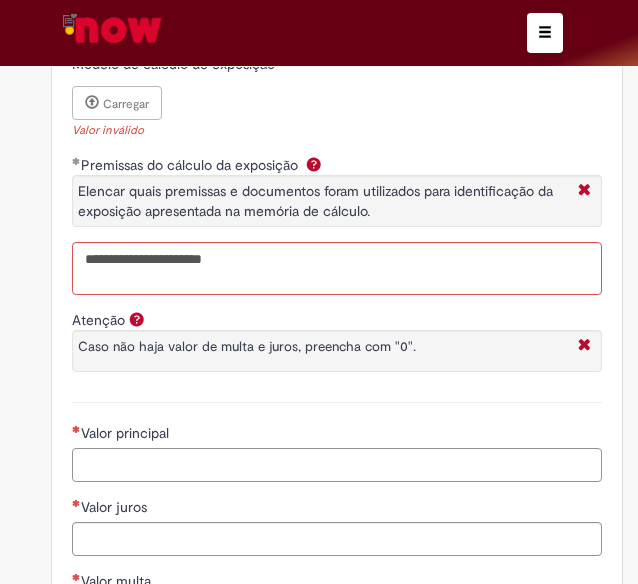click on "Valor principal" at bounding box center (337, 465) 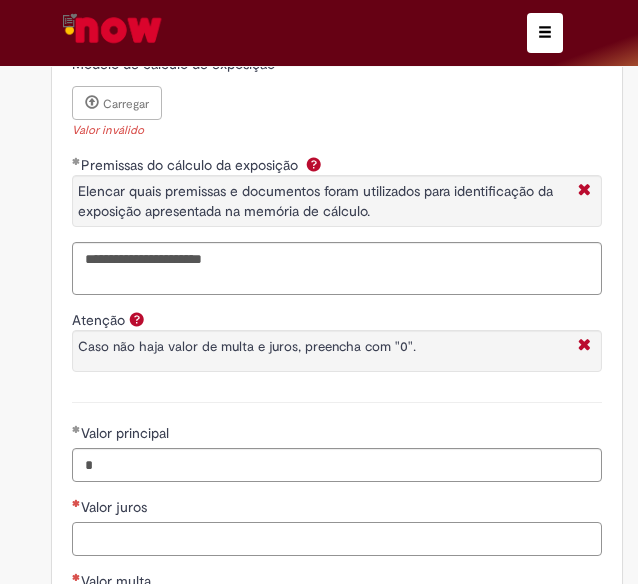 type on "****" 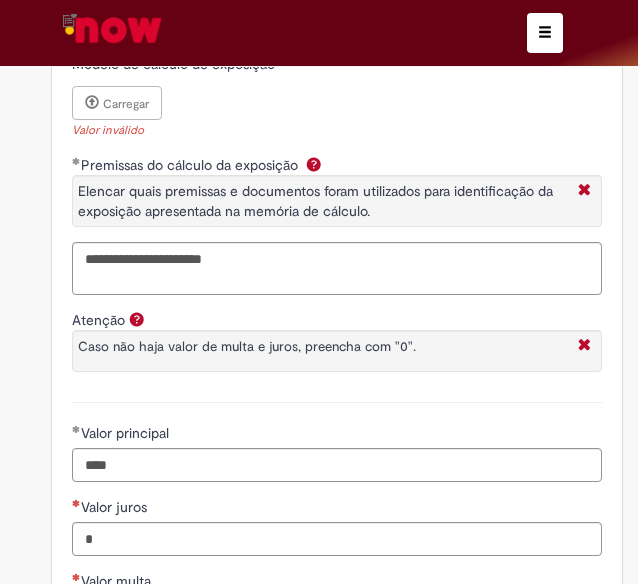 type on "****" 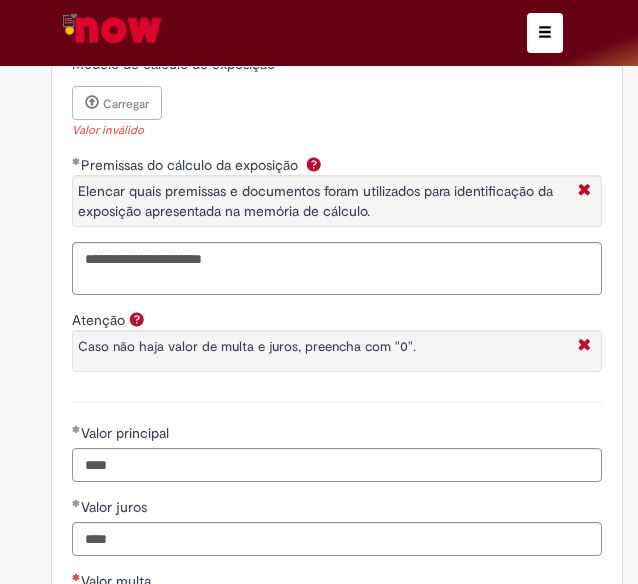 scroll, scrollTop: 2174, scrollLeft: 0, axis: vertical 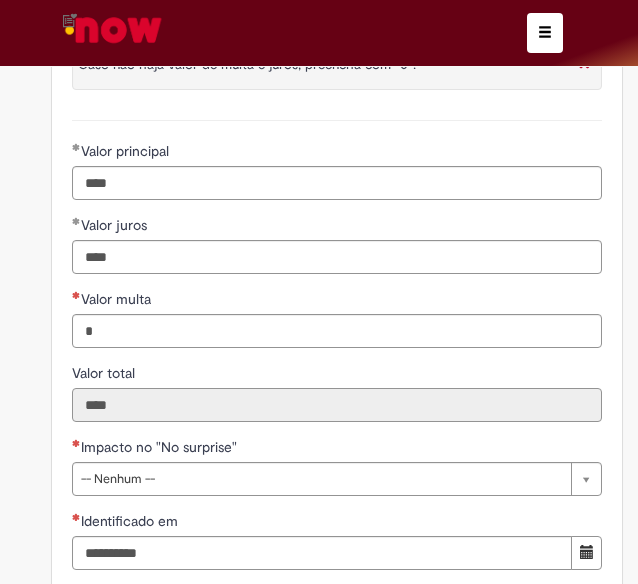 type on "****" 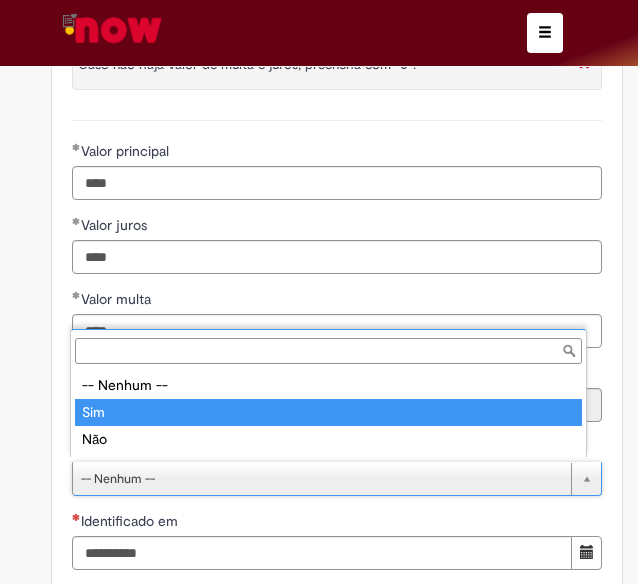 type on "***" 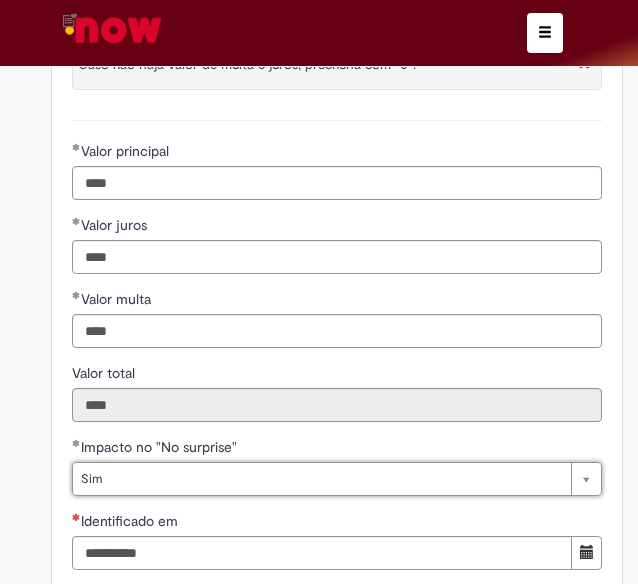 click on "**********" at bounding box center (319, -594) 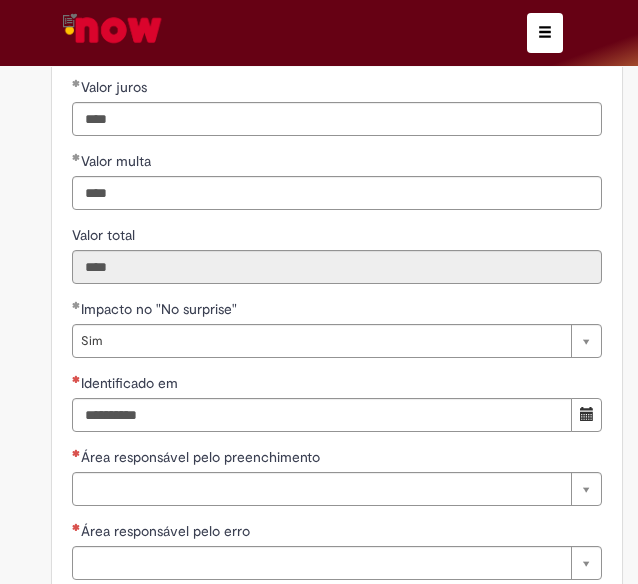 scroll, scrollTop: 2474, scrollLeft: 0, axis: vertical 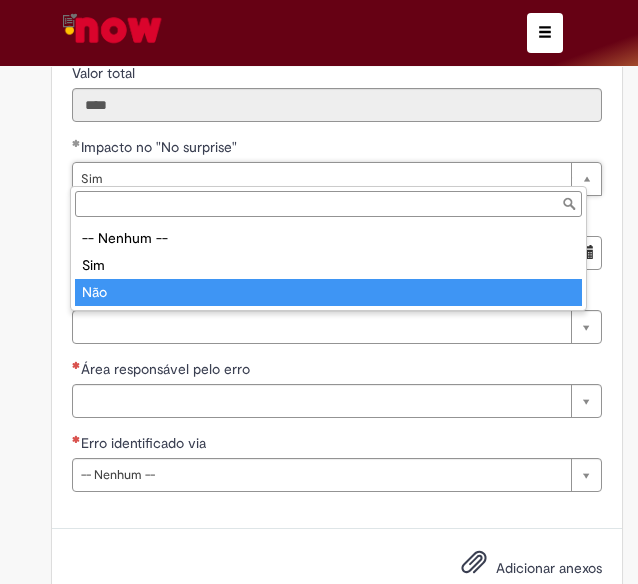 type on "***" 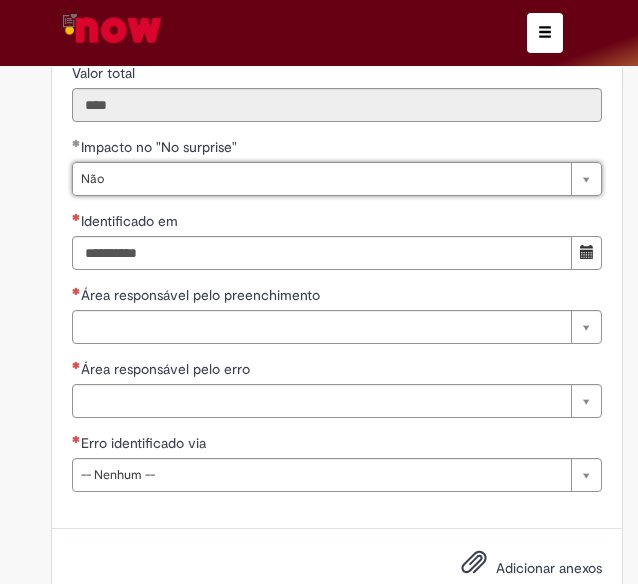 scroll, scrollTop: 0, scrollLeft: 22, axis: horizontal 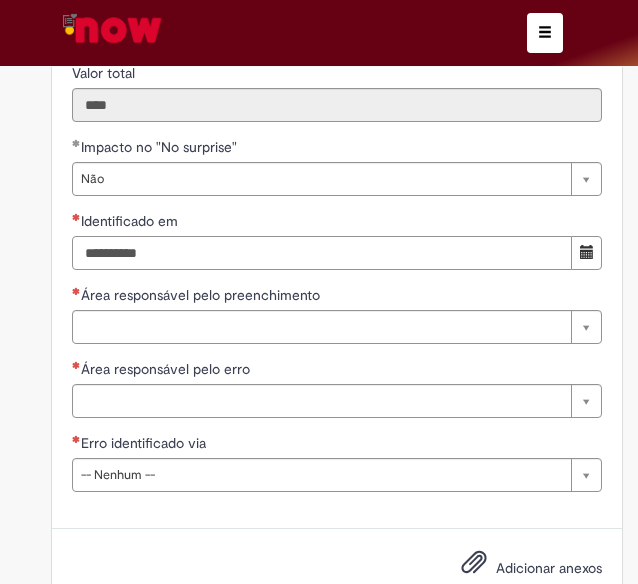click on "Identificado em" at bounding box center [322, 253] 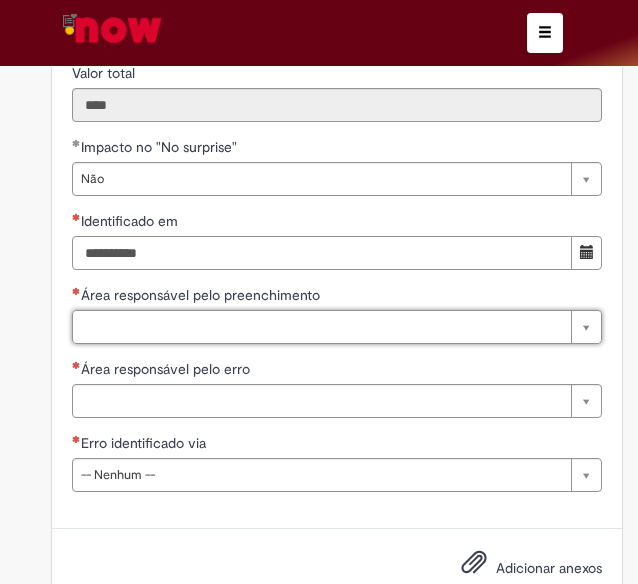 click on "Identificado em" at bounding box center (322, 253) 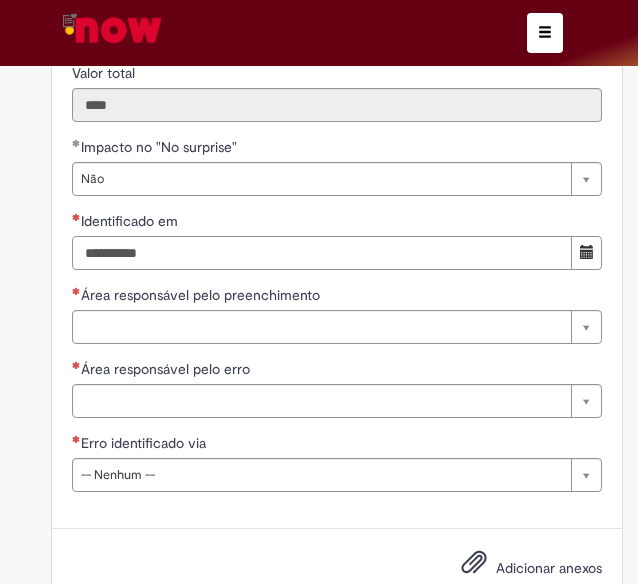 type on "**********" 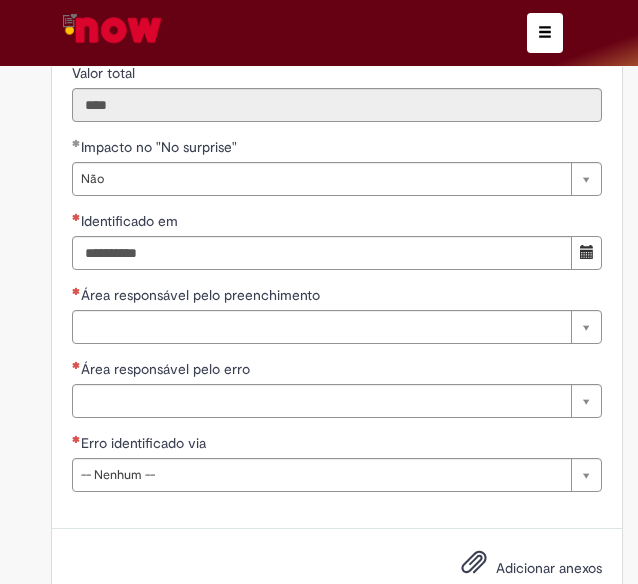 click on "Área responsável pelo preenchimento          Pesquisar usando lista     Área responsável pelo erro          Pesquisar usando lista                 Área responsável pelo erro" at bounding box center (337, 359) 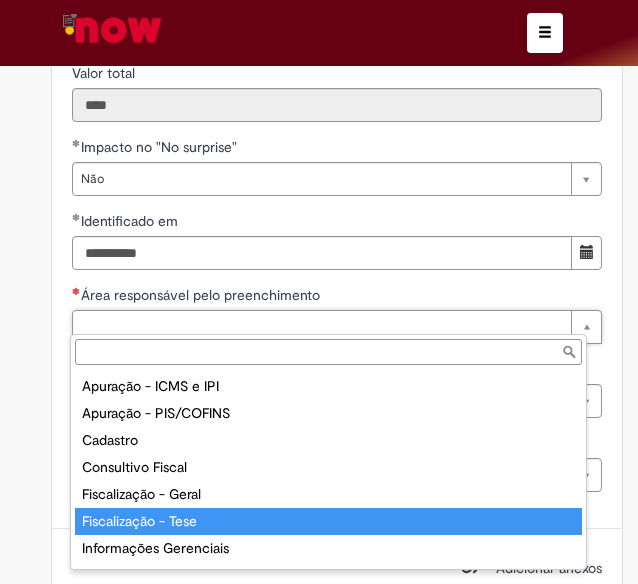 type on "**********" 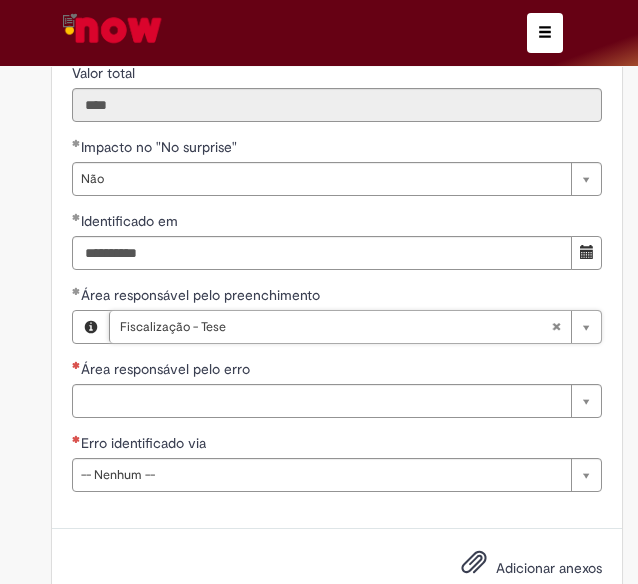 click on "Área responsável pelo erro" at bounding box center (167, 369) 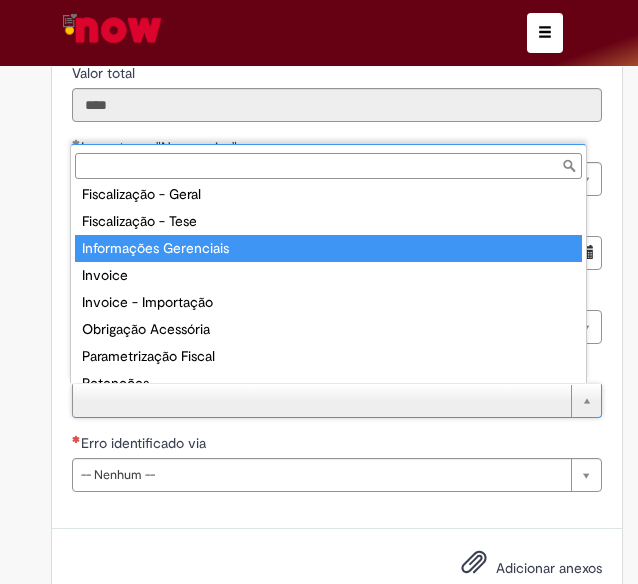 scroll, scrollTop: 186, scrollLeft: 0, axis: vertical 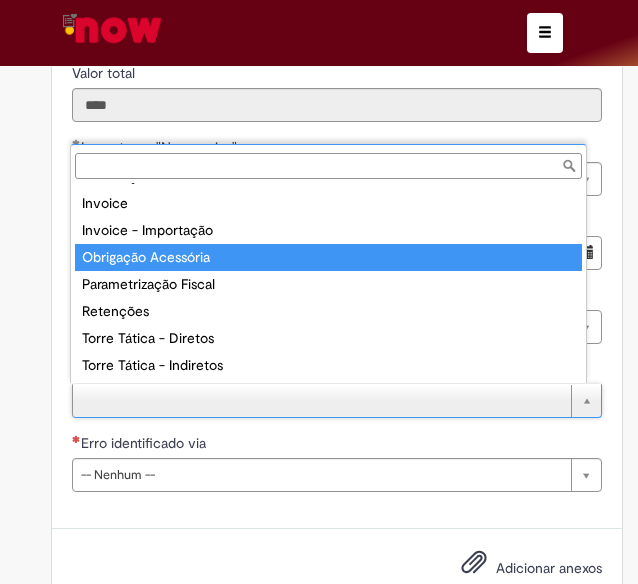 type on "**********" 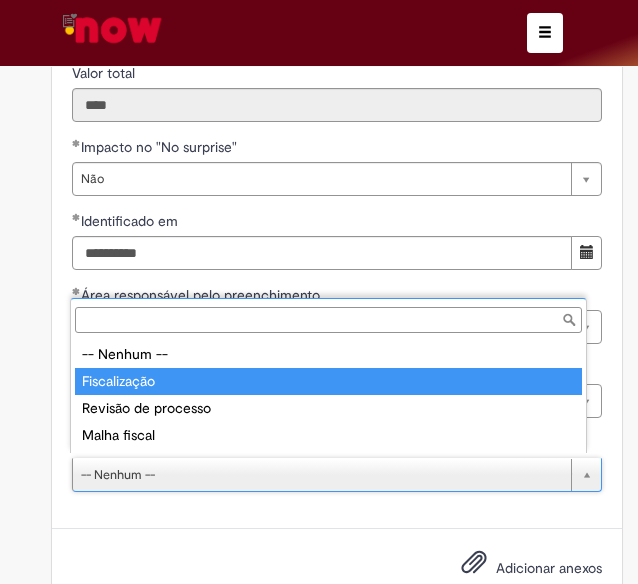 type on "**********" 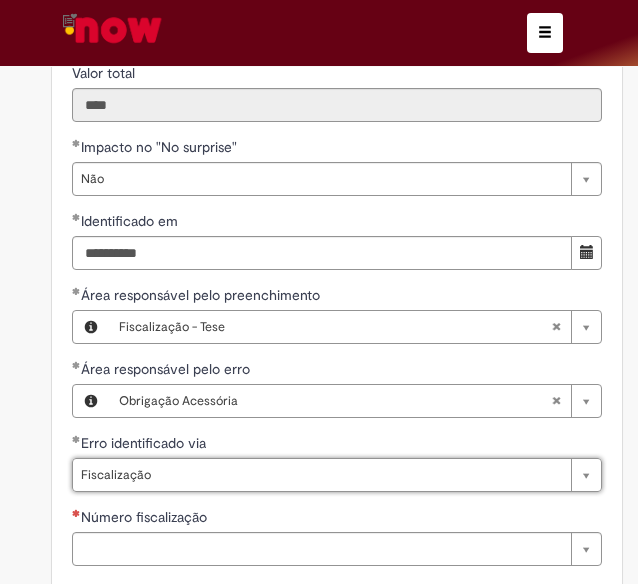 click on "**********" at bounding box center [319, -857] 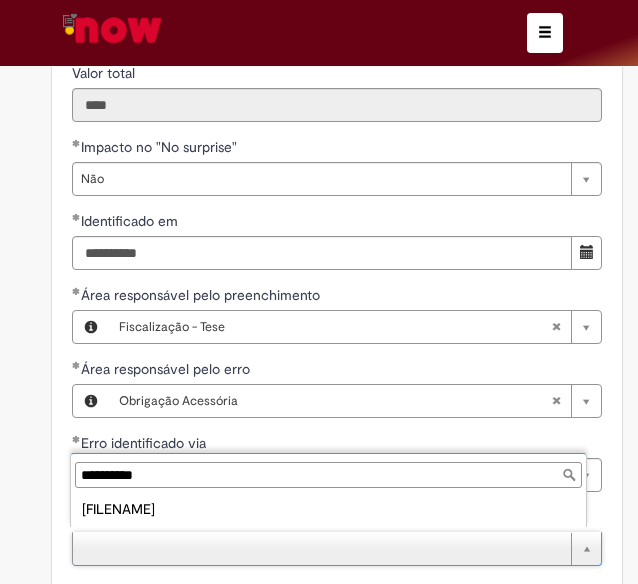 type on "**********" 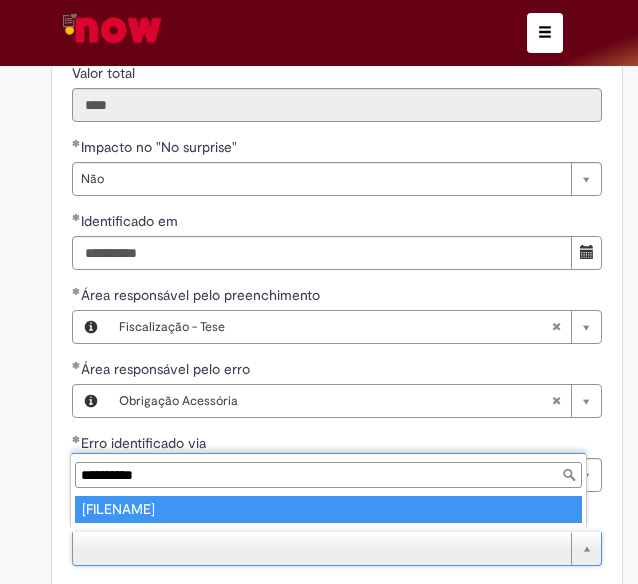 type on "**********" 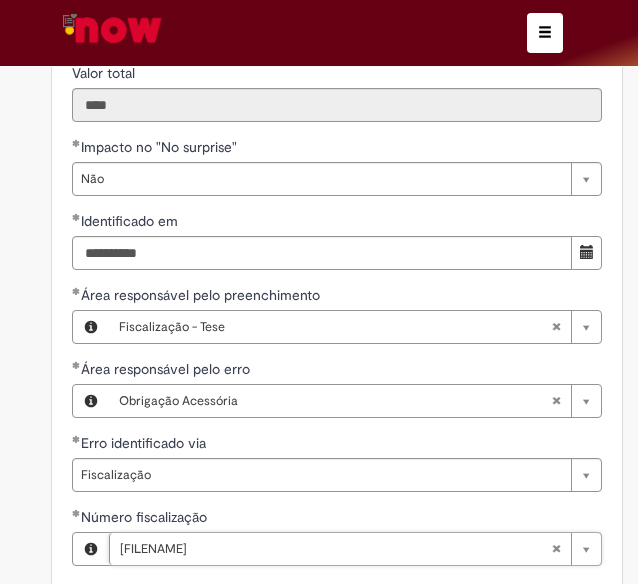 scroll, scrollTop: 2758, scrollLeft: 0, axis: vertical 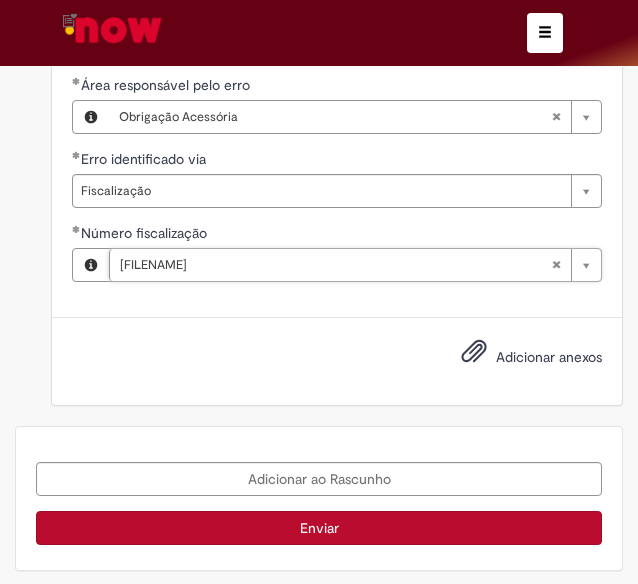 click on "Enviar" at bounding box center (319, 528) 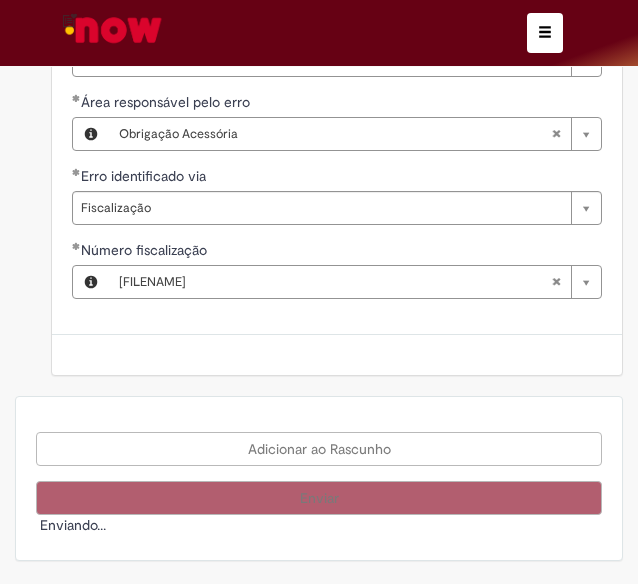 scroll, scrollTop: 952, scrollLeft: 0, axis: vertical 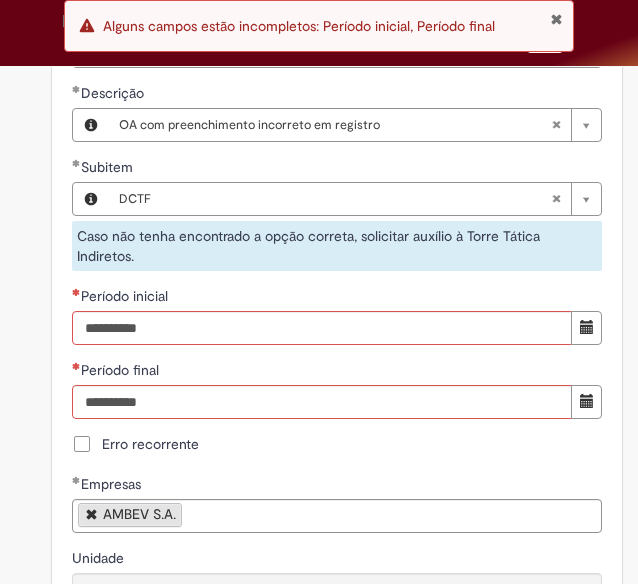 click on "**********" at bounding box center [319, 665] 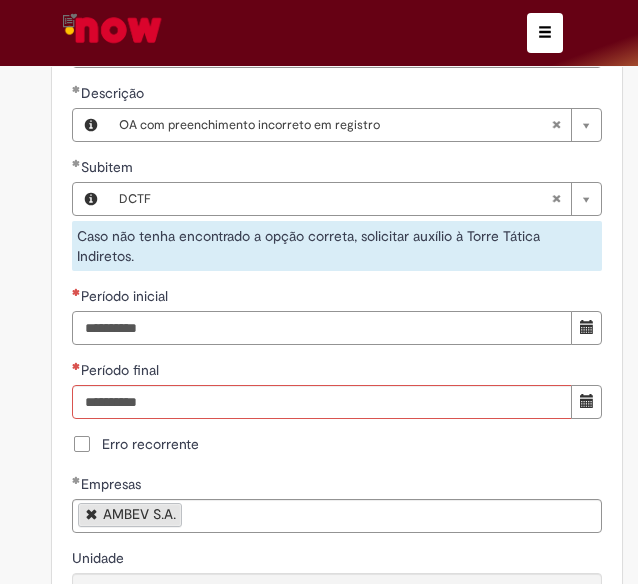 click on "Período inicial" at bounding box center [322, 328] 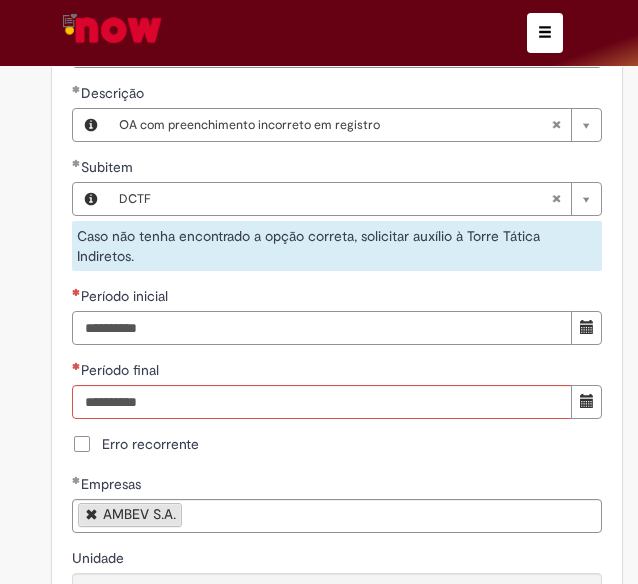 type on "**********" 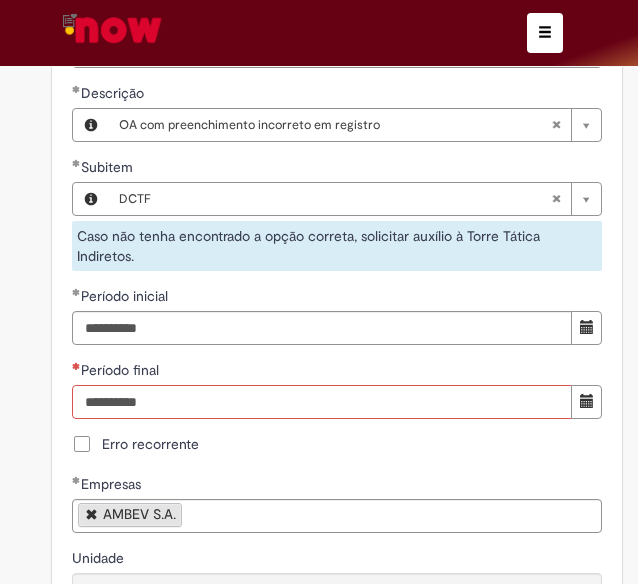 click on "Período final" at bounding box center [322, 402] 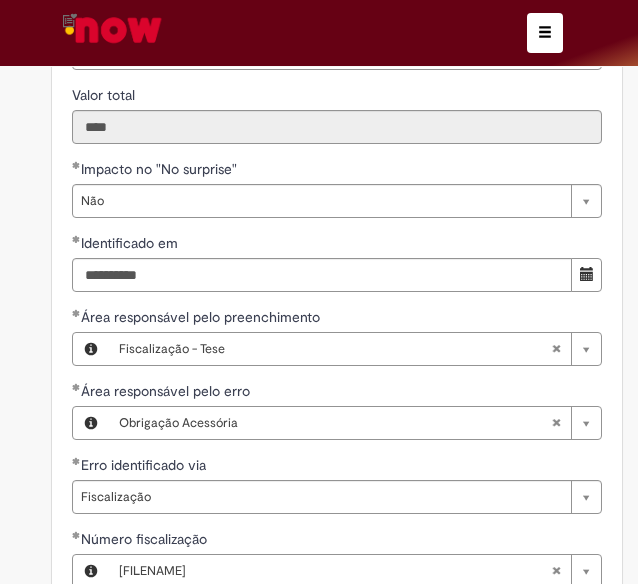 scroll, scrollTop: 2758, scrollLeft: 0, axis: vertical 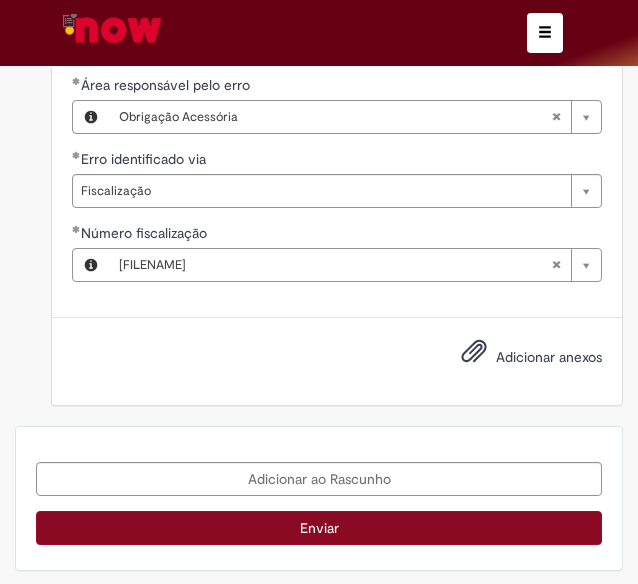 type on "**********" 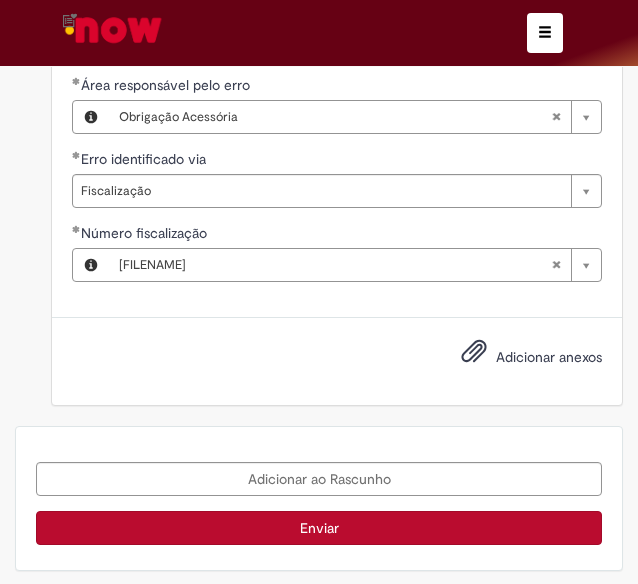 click on "Enviar" at bounding box center (319, 528) 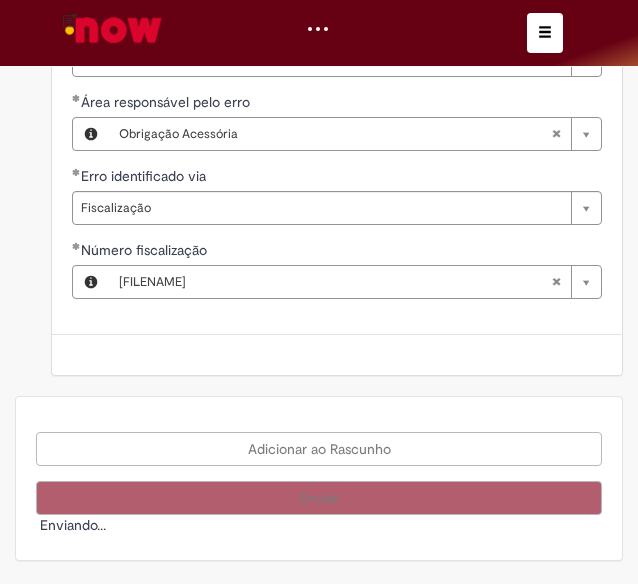 scroll, scrollTop: 2733, scrollLeft: 0, axis: vertical 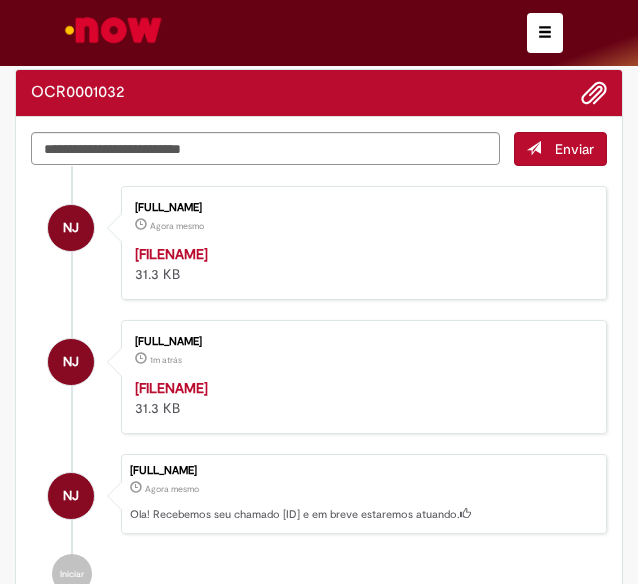 click on "OCR0001032" at bounding box center [78, 93] 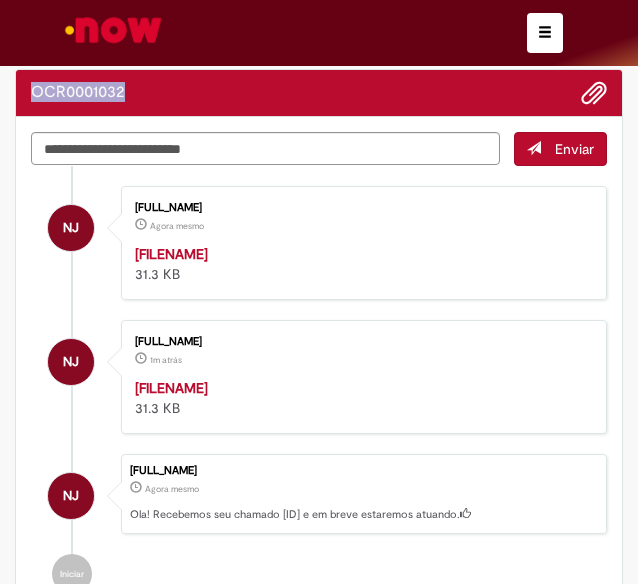 click on "OCR0001032" at bounding box center (78, 93) 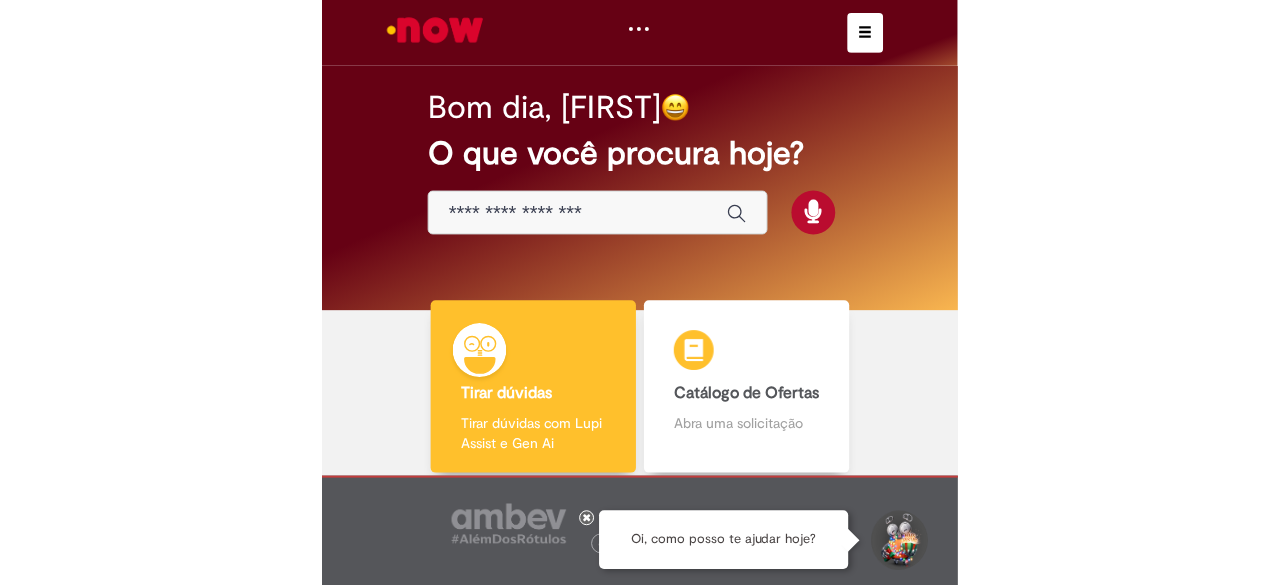 scroll, scrollTop: 0, scrollLeft: 0, axis: both 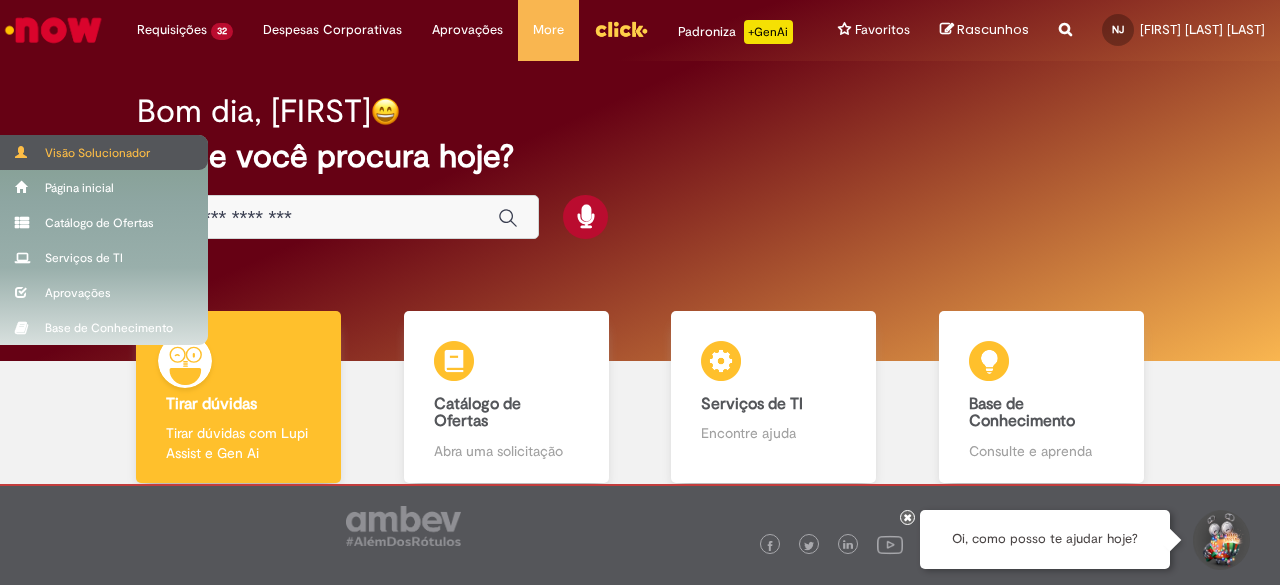 click on "Visão Solucionador" at bounding box center (104, 152) 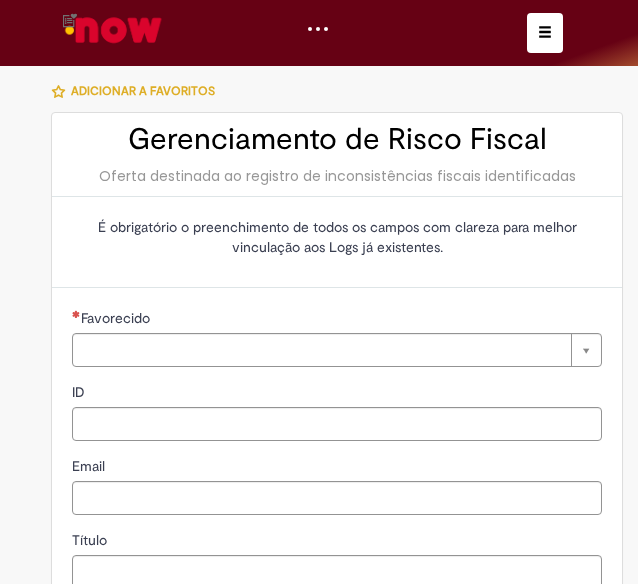 scroll, scrollTop: 0, scrollLeft: 0, axis: both 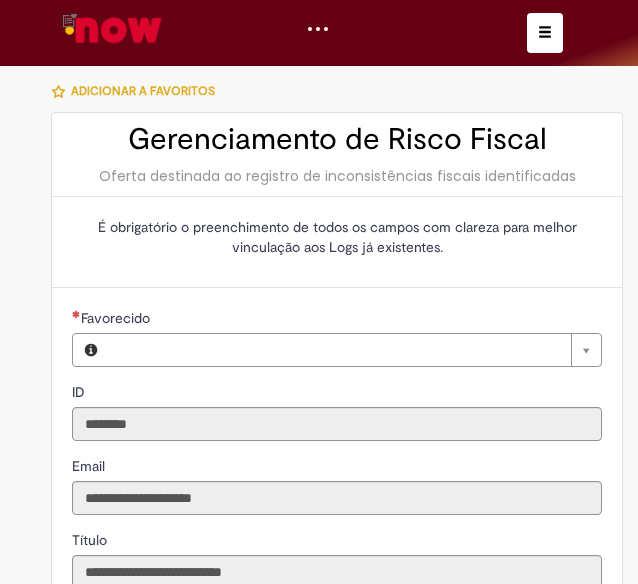 type on "**********" 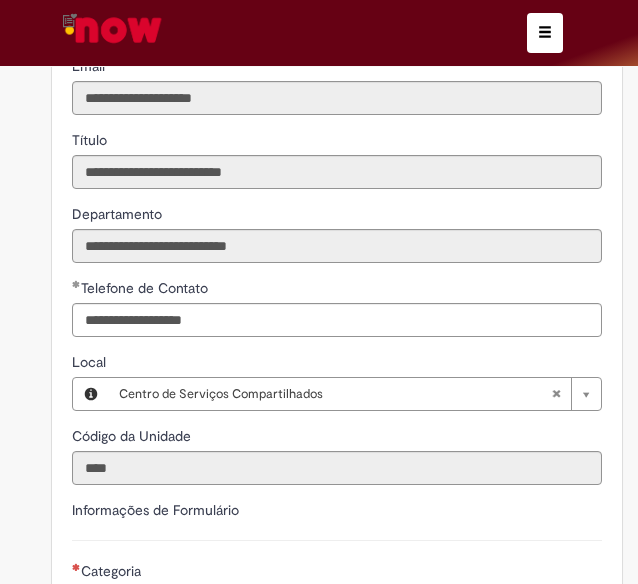 scroll, scrollTop: 600, scrollLeft: 0, axis: vertical 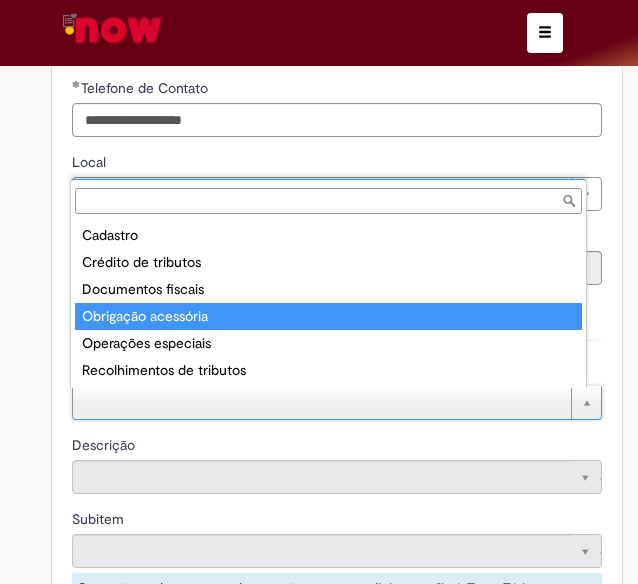 type on "**********" 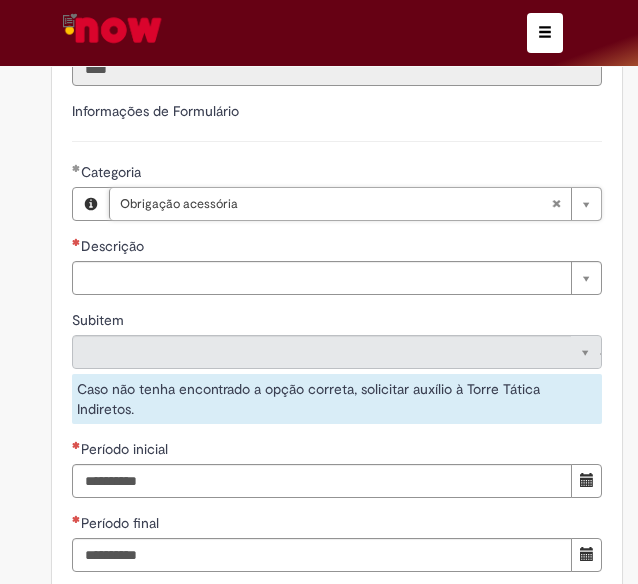 scroll, scrollTop: 800, scrollLeft: 0, axis: vertical 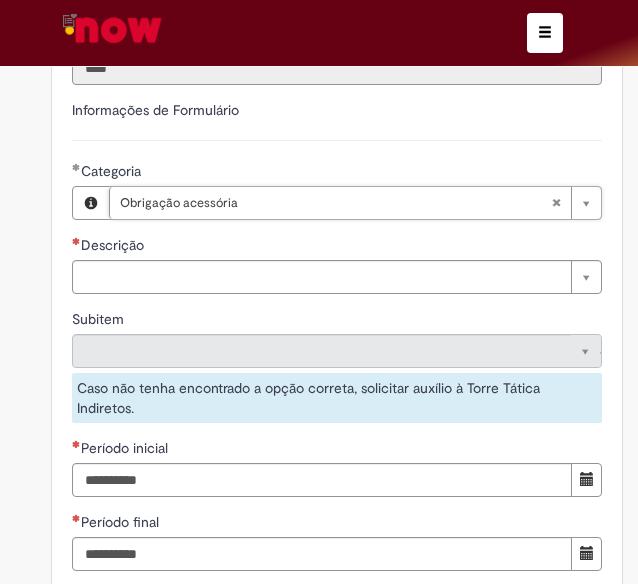 click on "Subitem" at bounding box center (337, 321) 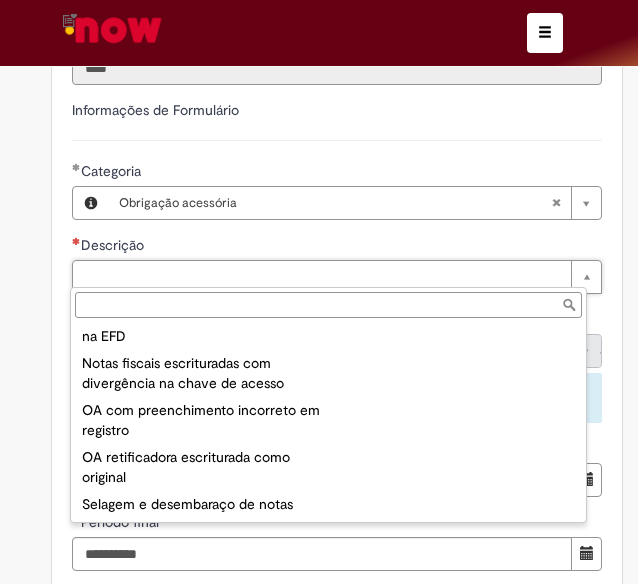 scroll, scrollTop: 997, scrollLeft: 0, axis: vertical 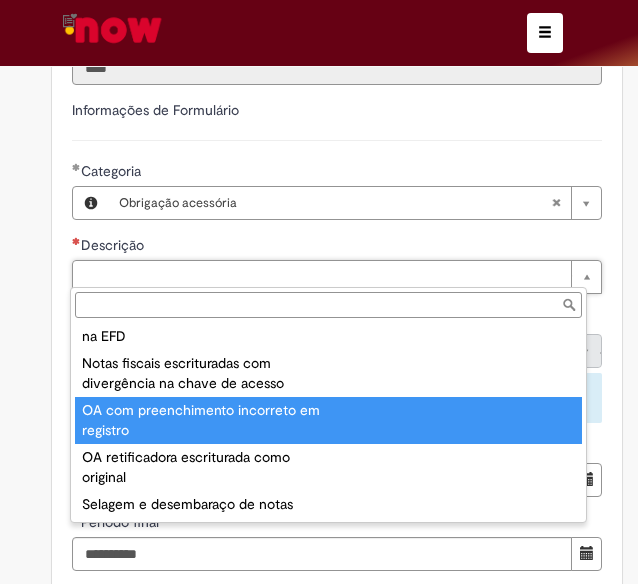 type on "**********" 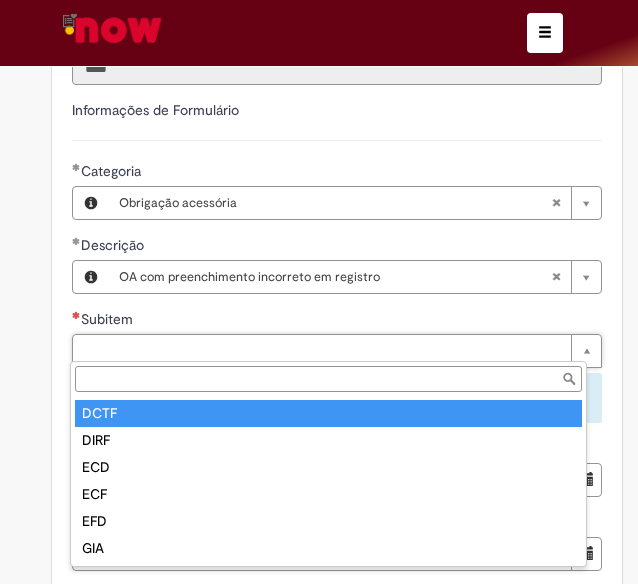 type on "****" 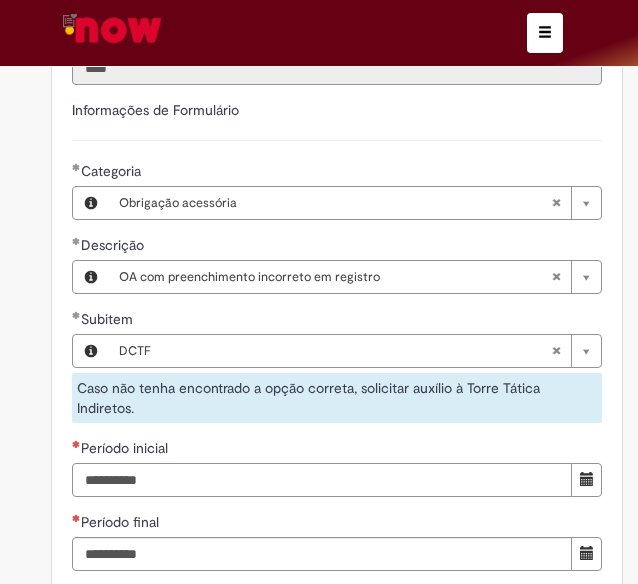 click on "Período inicial" at bounding box center (322, 480) 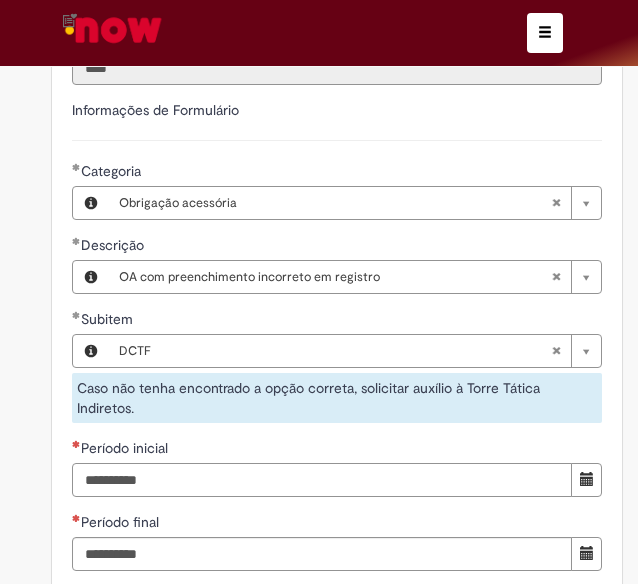 type on "**********" 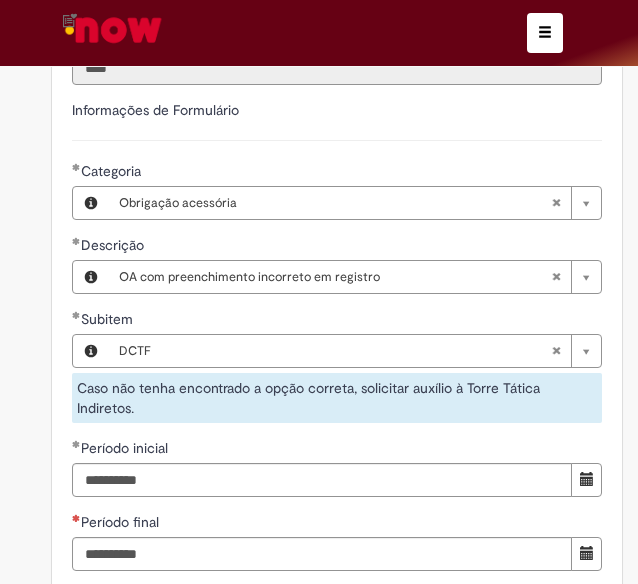 drag, startPoint x: 150, startPoint y: 573, endPoint x: 146, endPoint y: 562, distance: 11.7046995 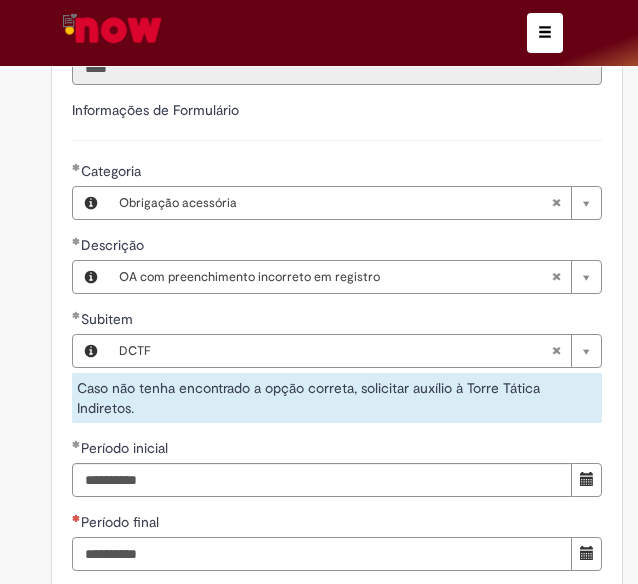 click on "Período final" at bounding box center (322, 554) 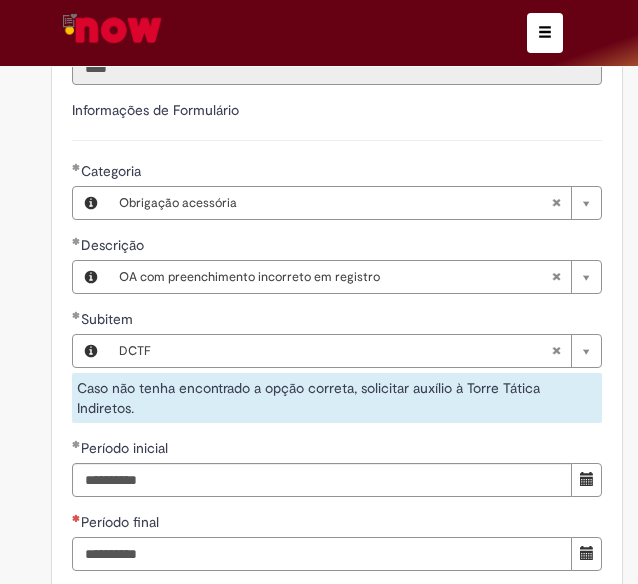 type on "**********" 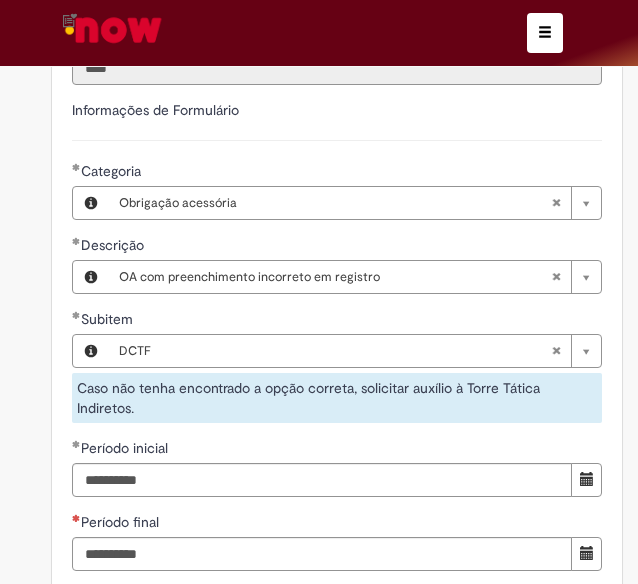 click on "Período inicial" at bounding box center [337, 450] 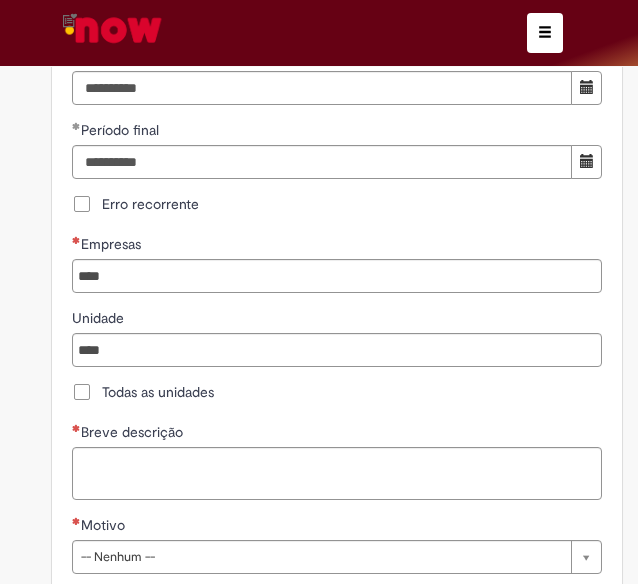 scroll, scrollTop: 1200, scrollLeft: 0, axis: vertical 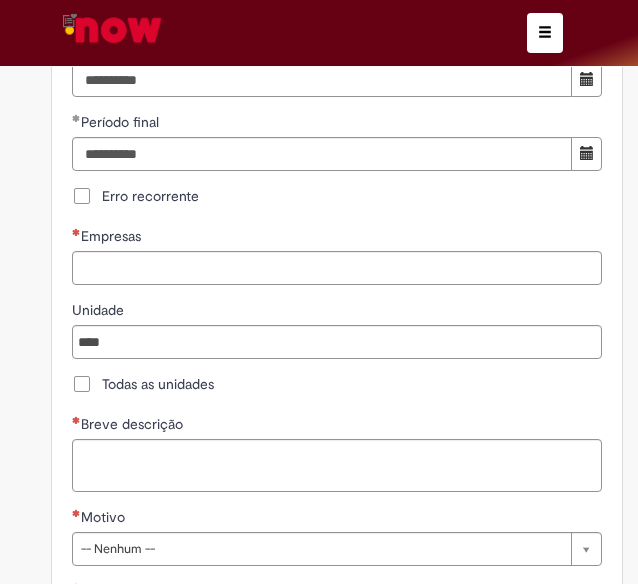 click on "Empresas" at bounding box center [331, 268] 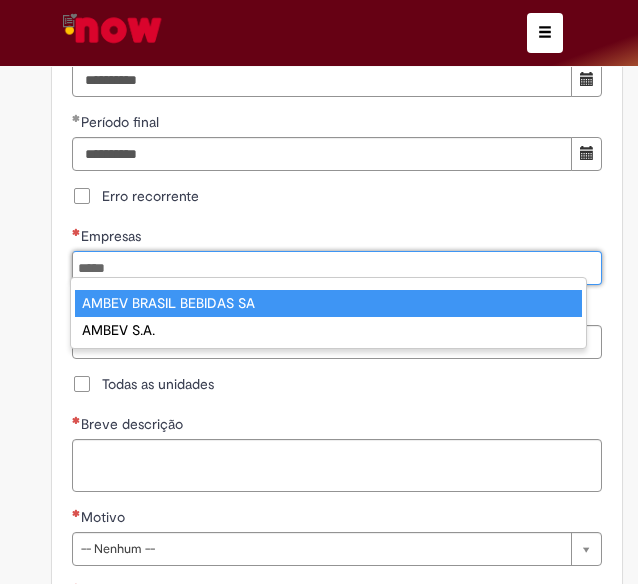 type on "*****" 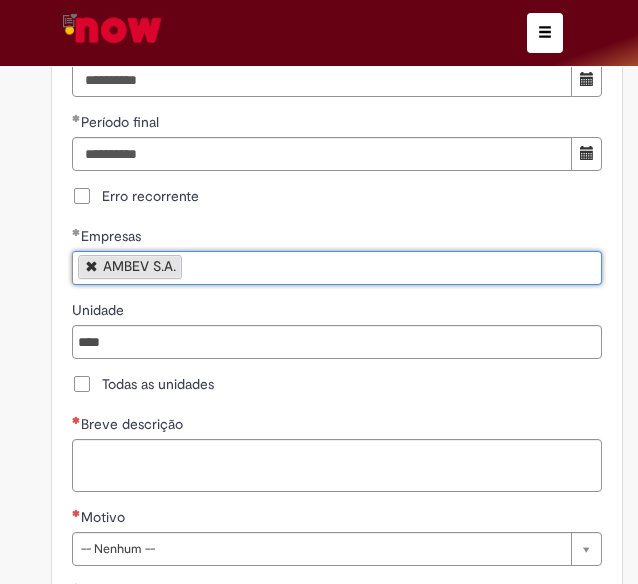 click on "Todas as unidades" at bounding box center (158, 384) 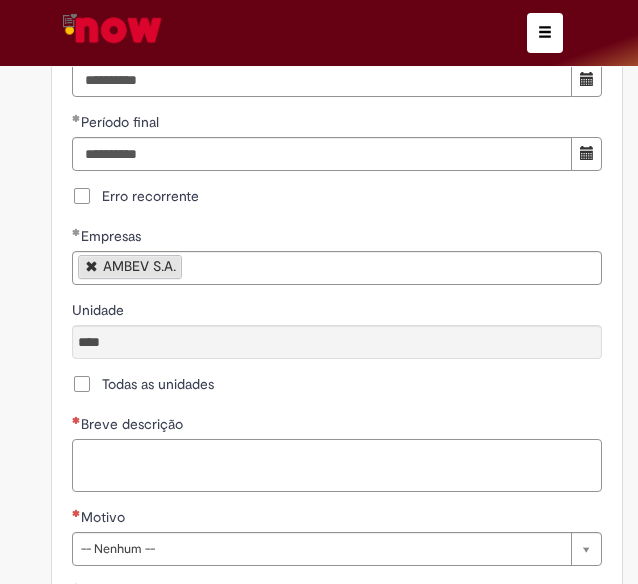 click on "Breve descrição" at bounding box center (337, 465) 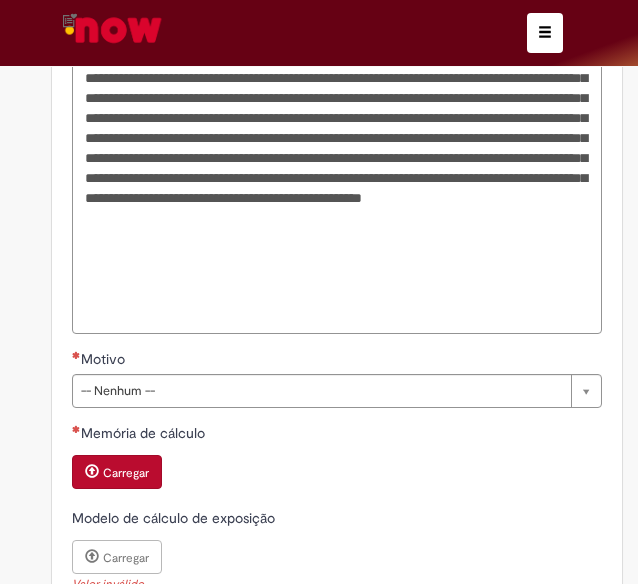 scroll, scrollTop: 1796, scrollLeft: 0, axis: vertical 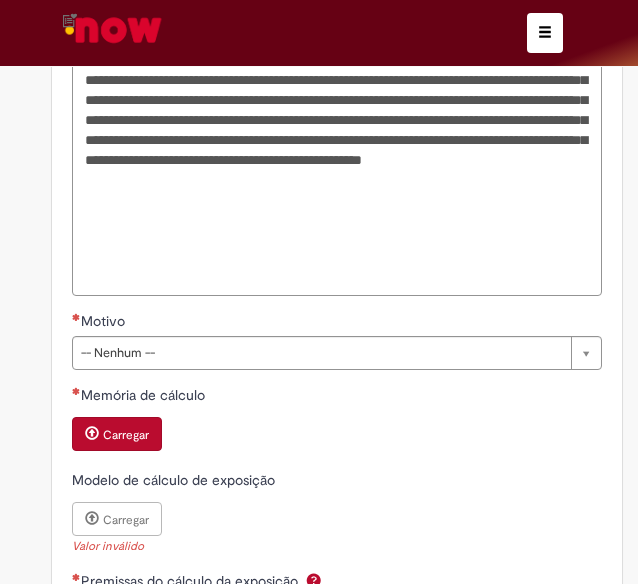 type on "**********" 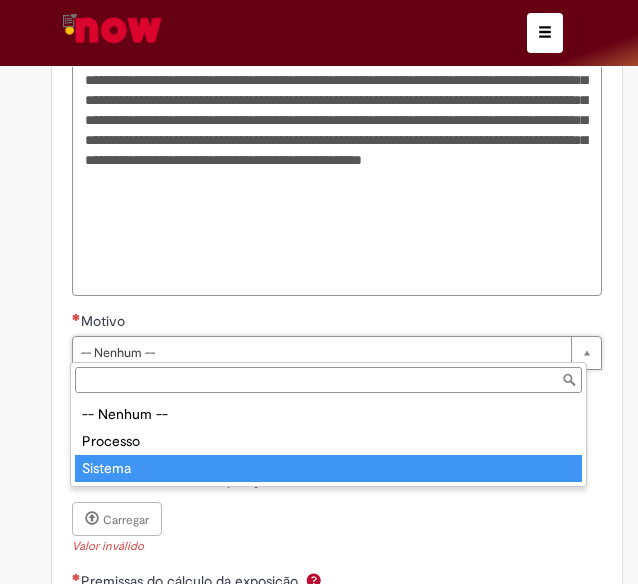 type on "*******" 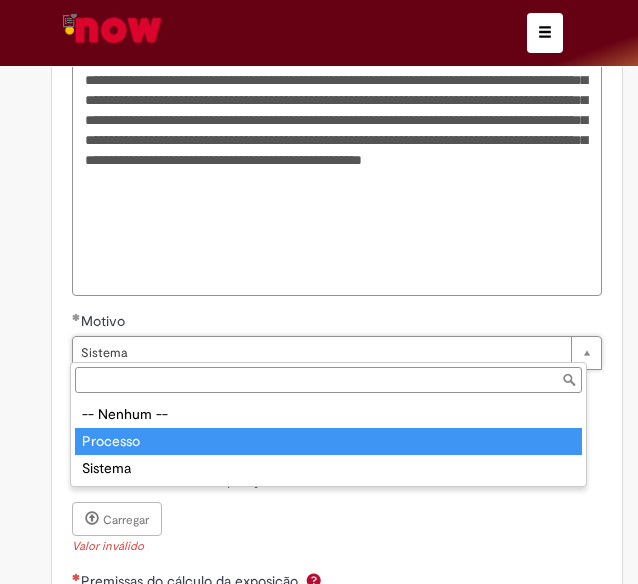 type on "********" 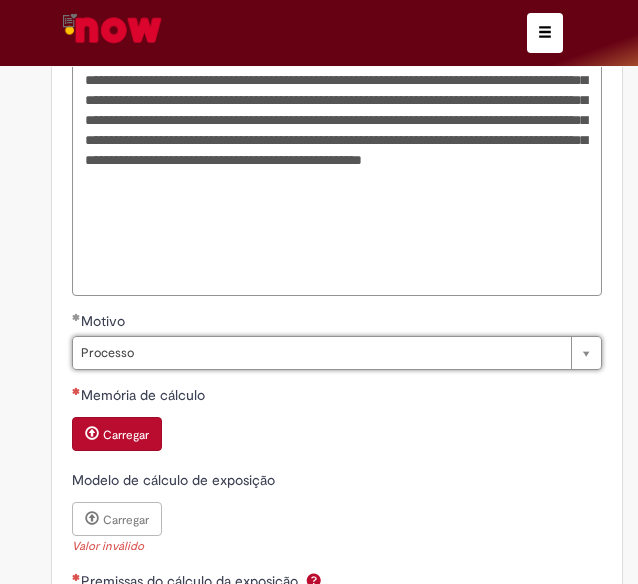 scroll, scrollTop: 0, scrollLeft: 47, axis: horizontal 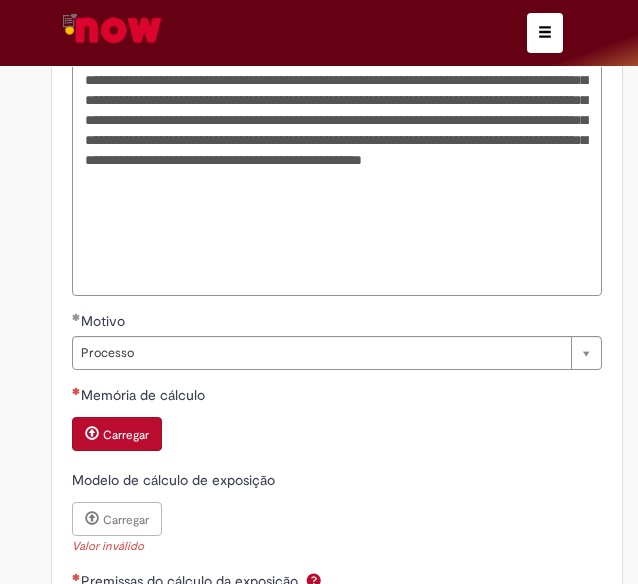 click on "Carregar" at bounding box center (117, 434) 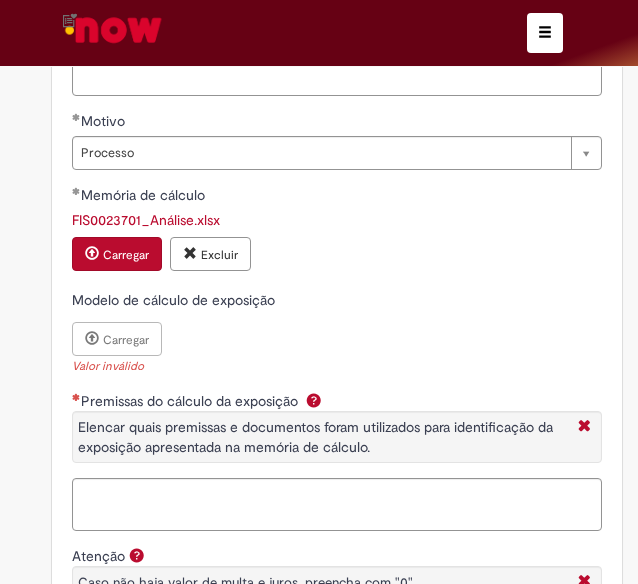 scroll, scrollTop: 2096, scrollLeft: 0, axis: vertical 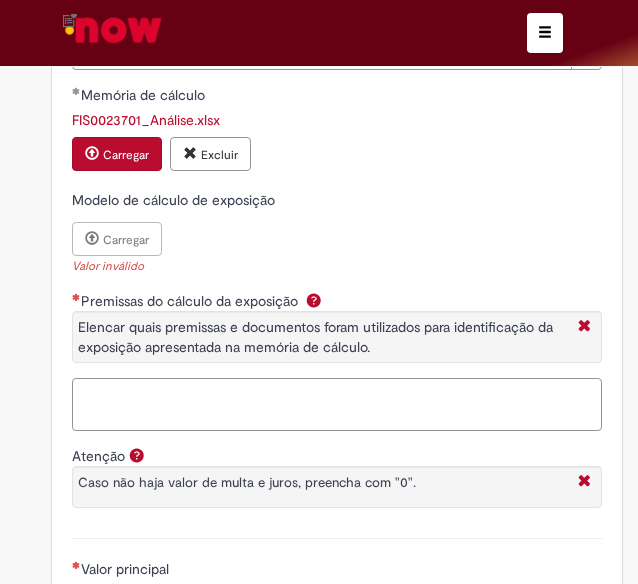 click on "Premissas do cálculo da exposição Elencar quais premissas e documentos foram utilizados para identificação da exposição apresentada na memória de cálculo." at bounding box center (337, 404) 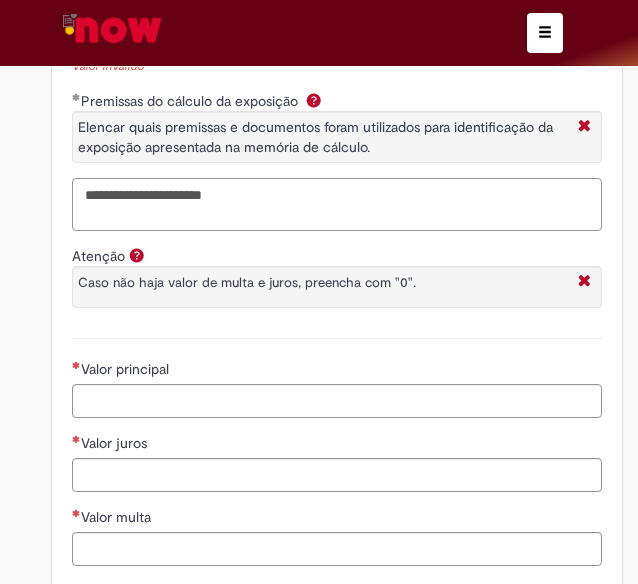 scroll, scrollTop: 2296, scrollLeft: 0, axis: vertical 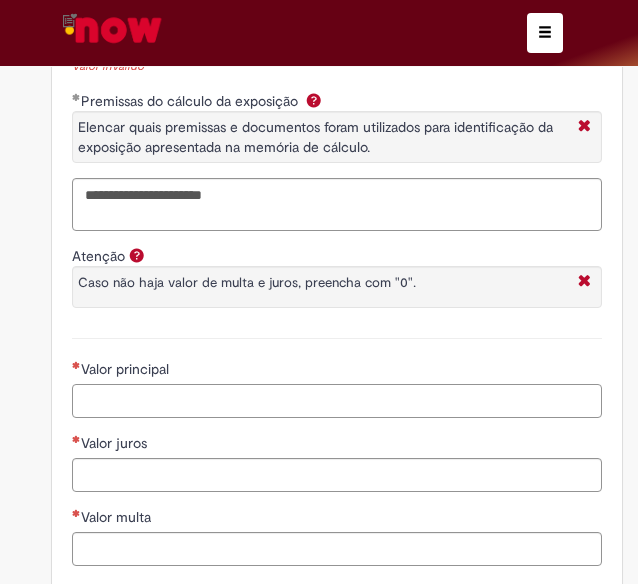 click on "Valor principal" at bounding box center [337, 401] 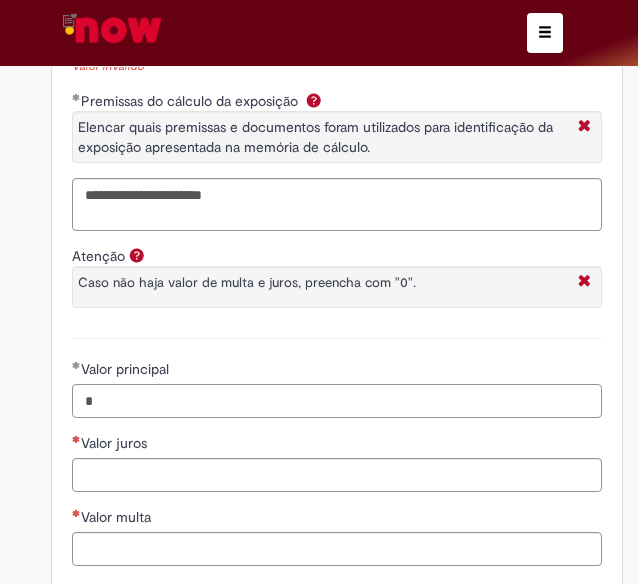 type on "*" 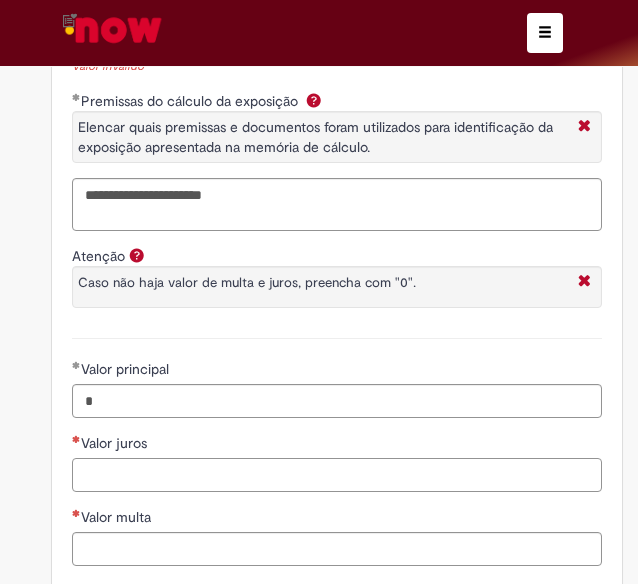 type on "*" 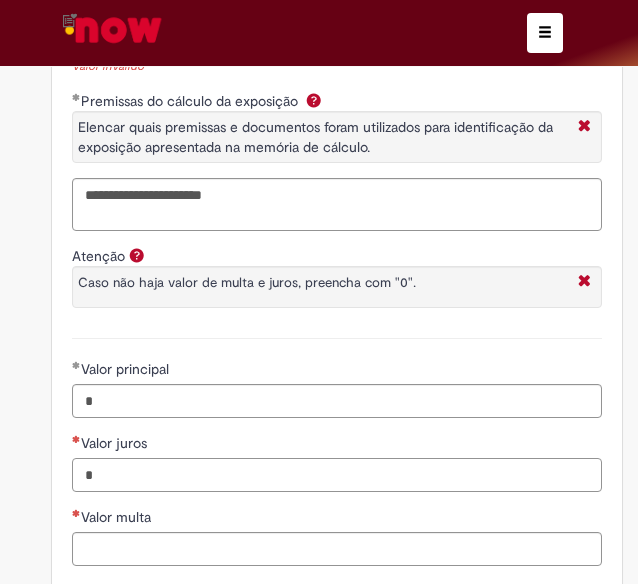 type on "****" 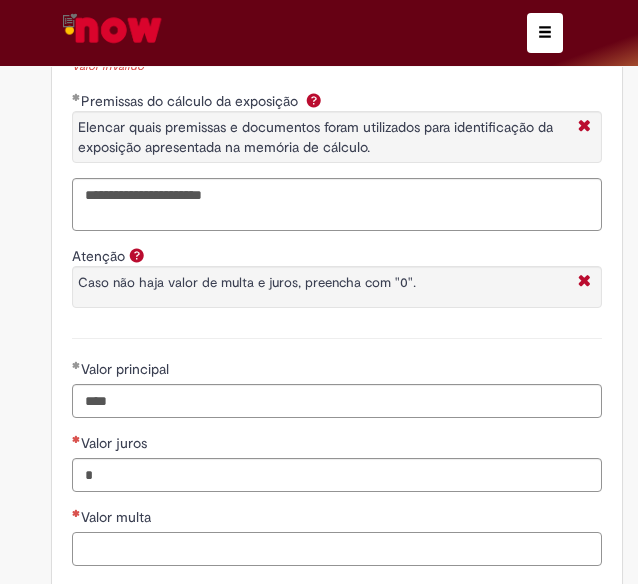 type on "****" 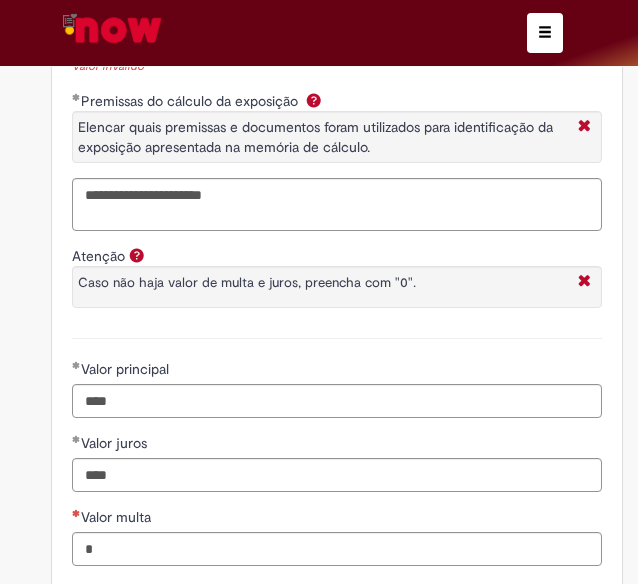 type on "****" 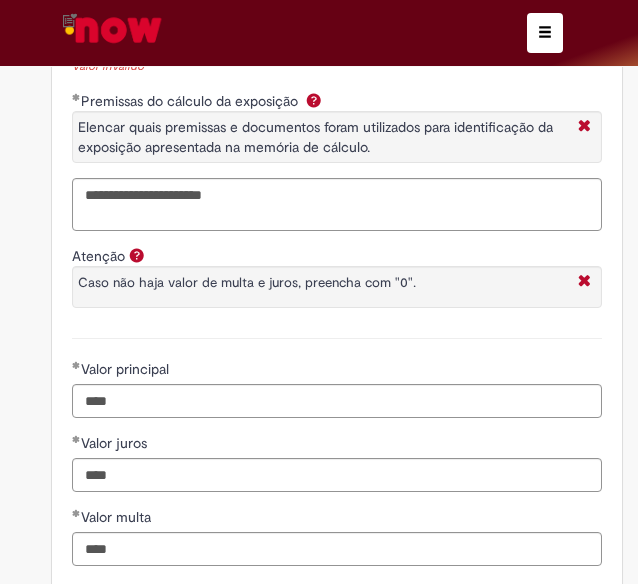 scroll, scrollTop: 2588, scrollLeft: 0, axis: vertical 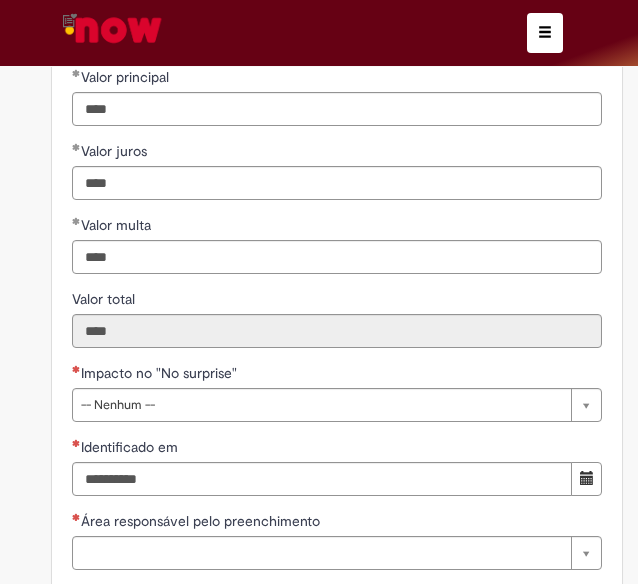 click on "Impacto no "No surprise"" at bounding box center (337, 375) 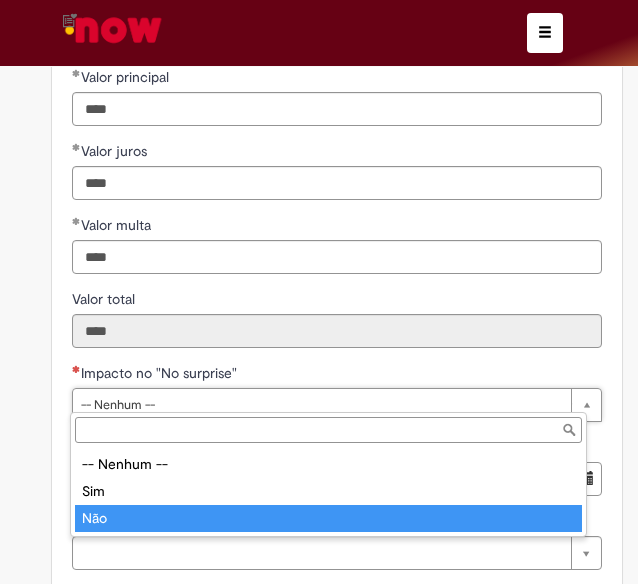type on "***" 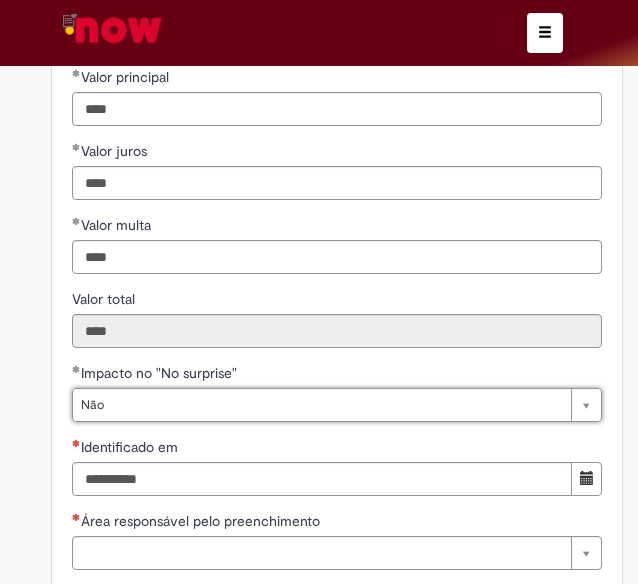 click on "**********" at bounding box center (337, -773) 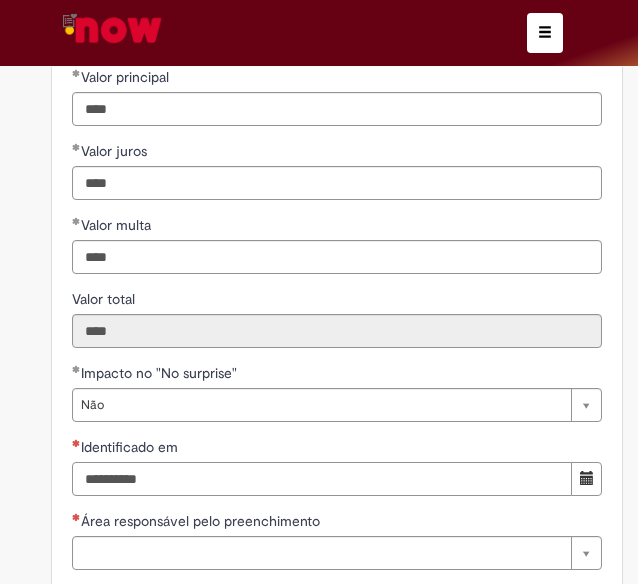 click on "Identificado em" at bounding box center [322, 479] 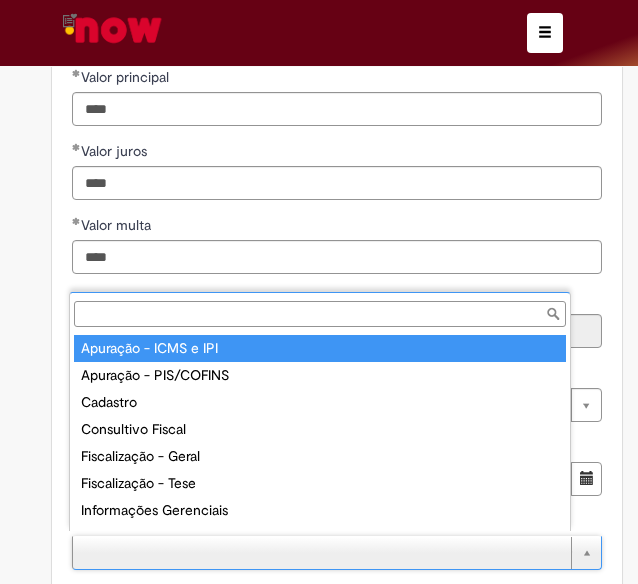 scroll, scrollTop: 16, scrollLeft: 0, axis: vertical 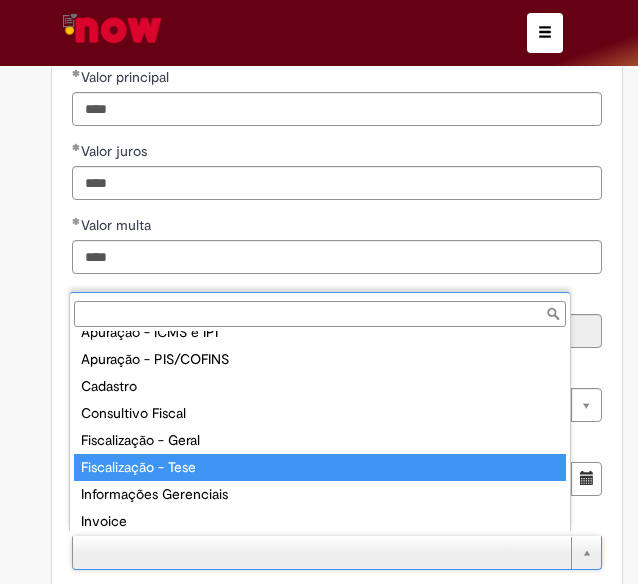 type on "**********" 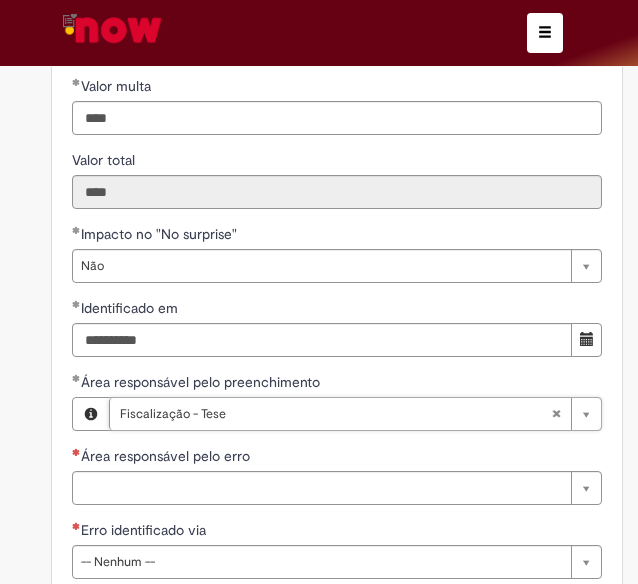 scroll, scrollTop: 2988, scrollLeft: 0, axis: vertical 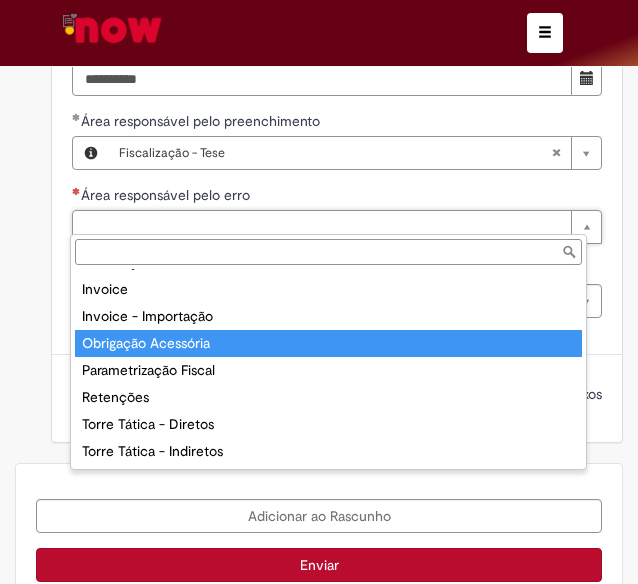 type on "**********" 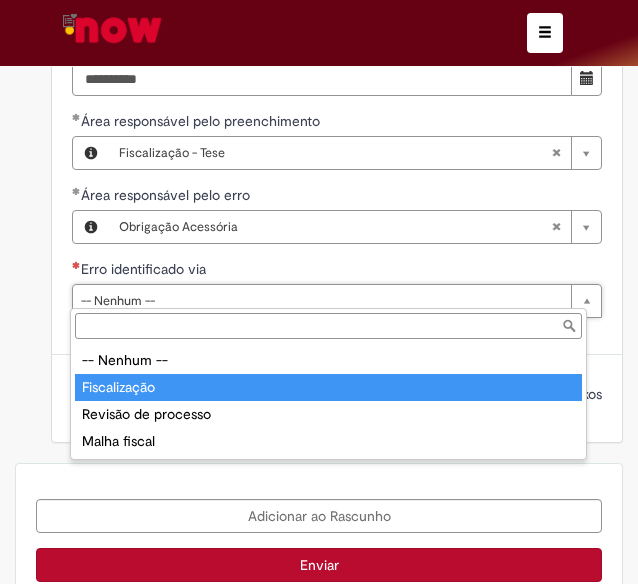 type on "**********" 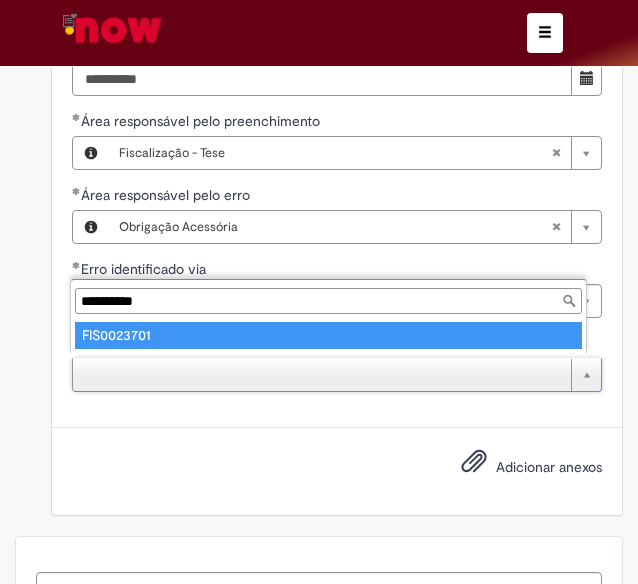 type on "**********" 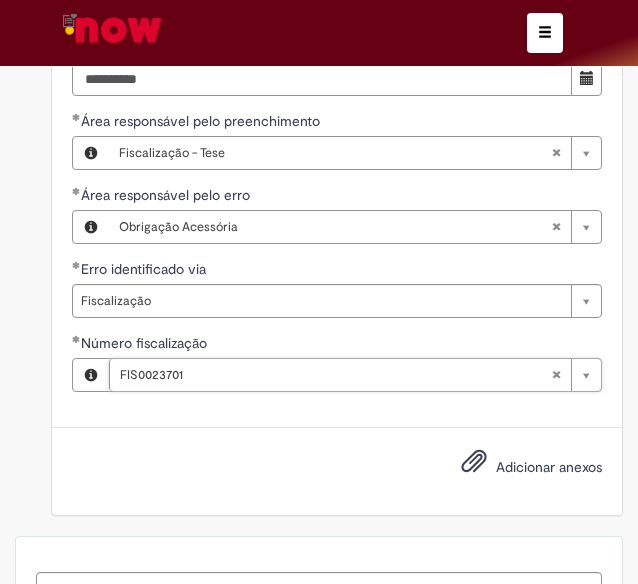 click on "**********" at bounding box center (337, -1136) 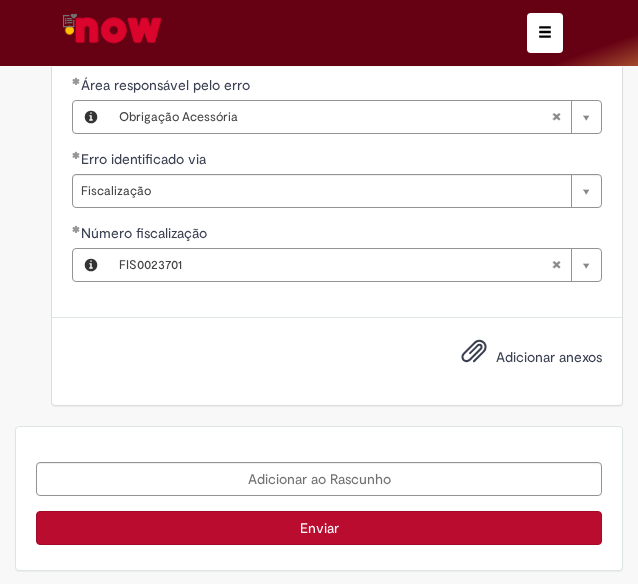 click on "Enviar" at bounding box center (319, 528) 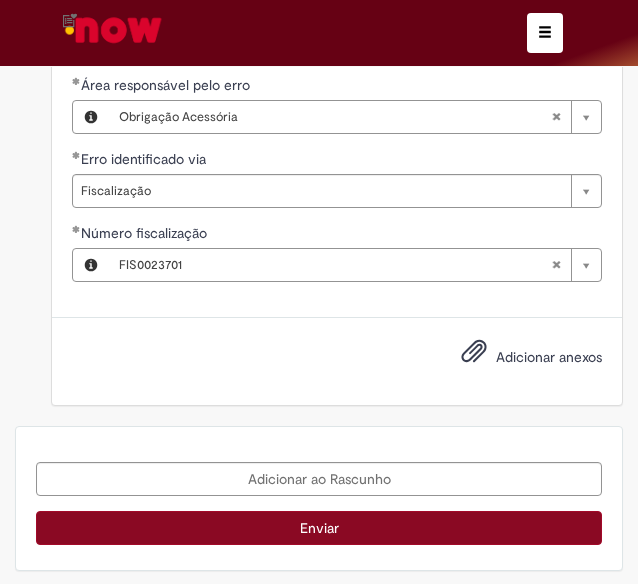 scroll, scrollTop: 3073, scrollLeft: 0, axis: vertical 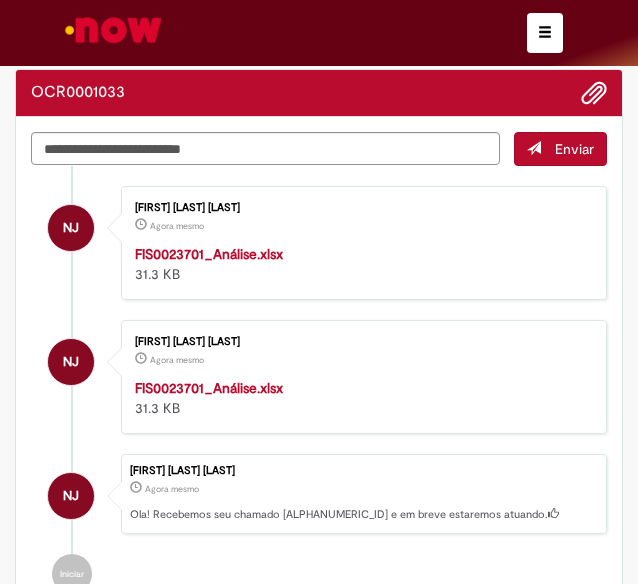 click on "OCR0001033" at bounding box center [78, 93] 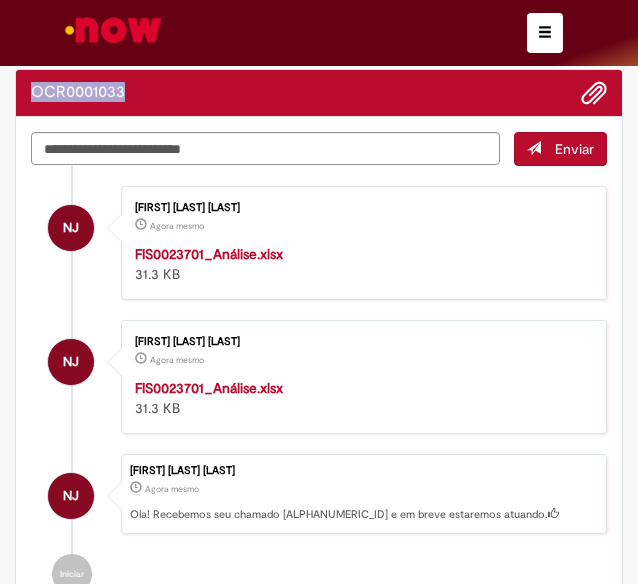 click on "OCR0001033" at bounding box center (78, 93) 